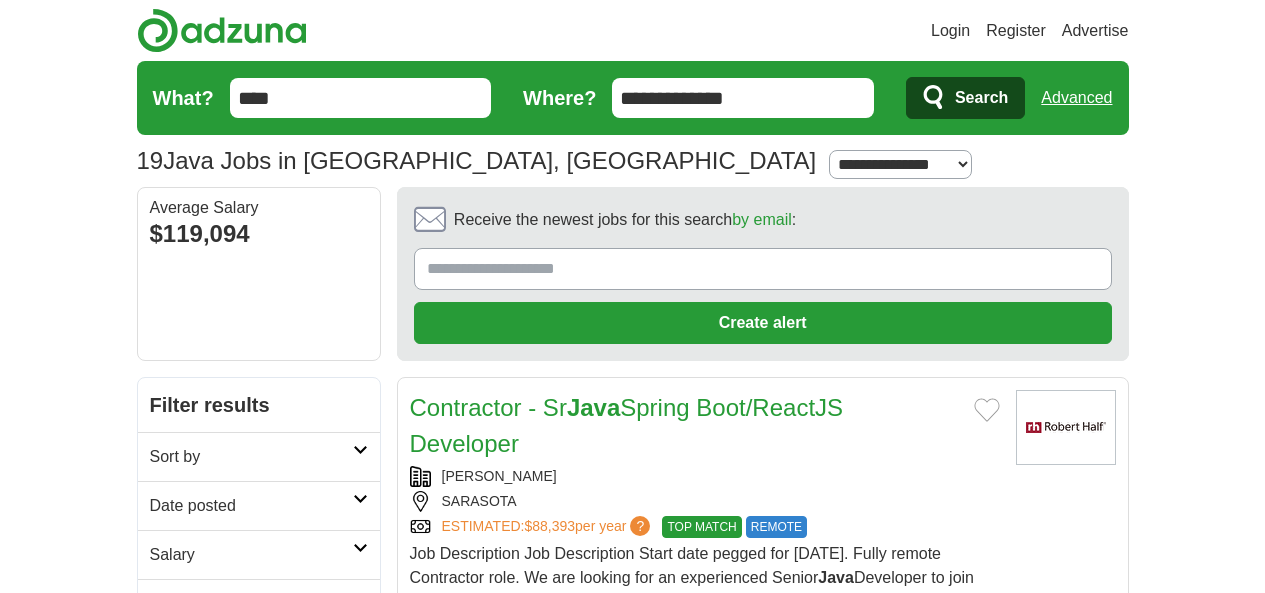 scroll, scrollTop: 0, scrollLeft: 0, axis: both 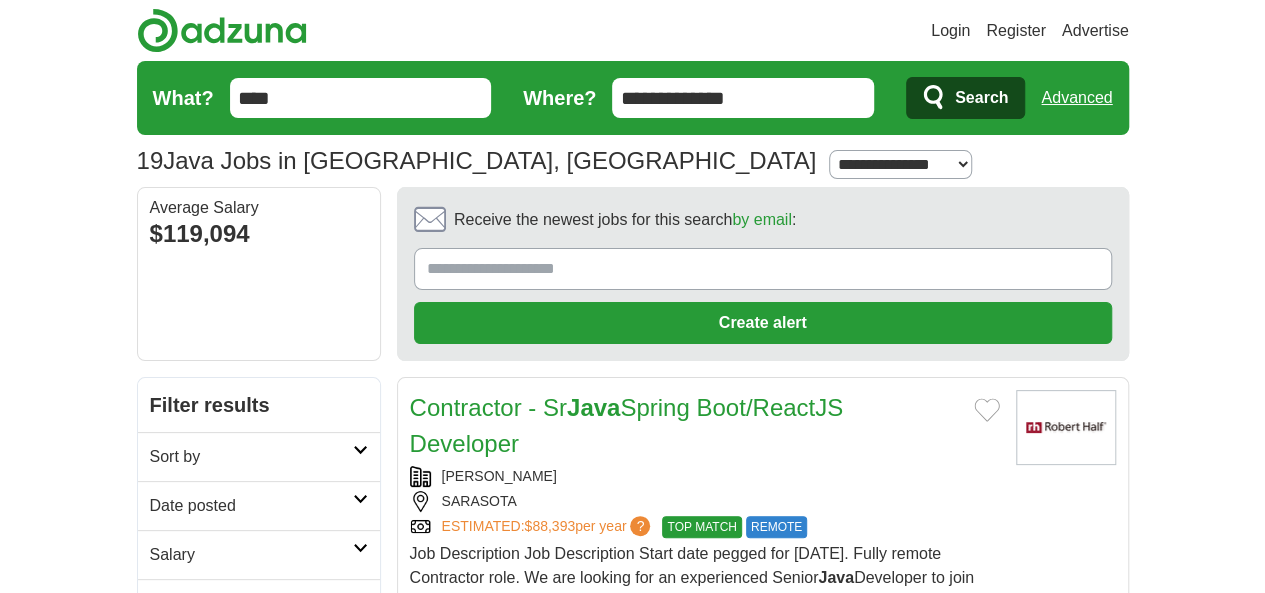 click on "**********" at bounding box center [743, 98] 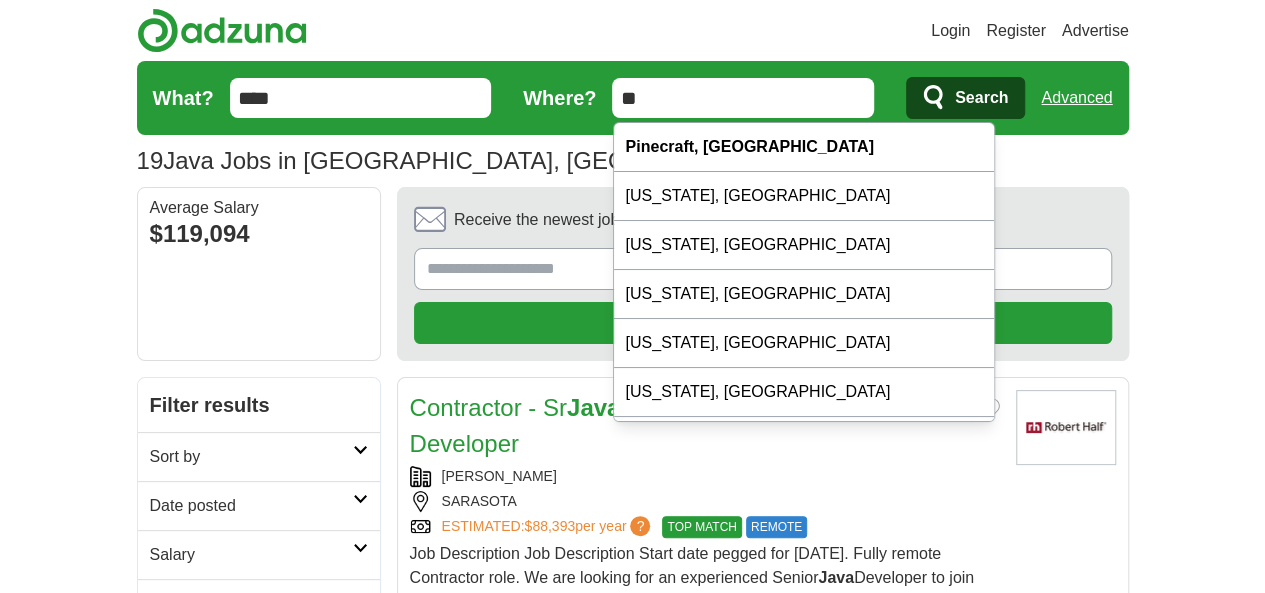 type on "*" 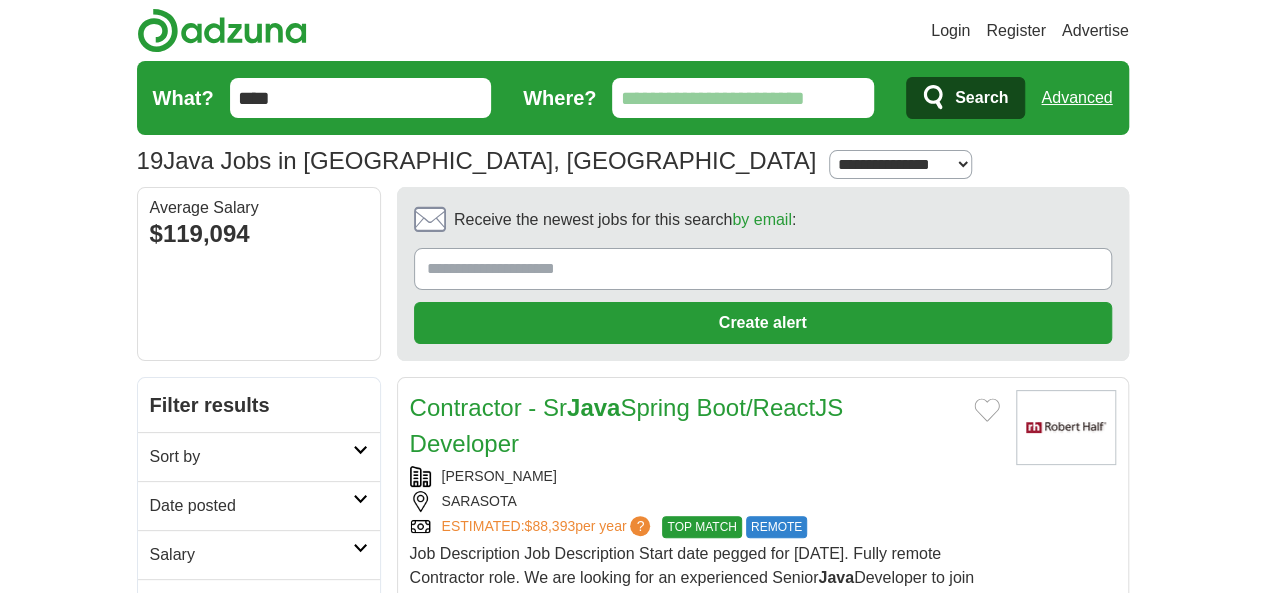 type on "*" 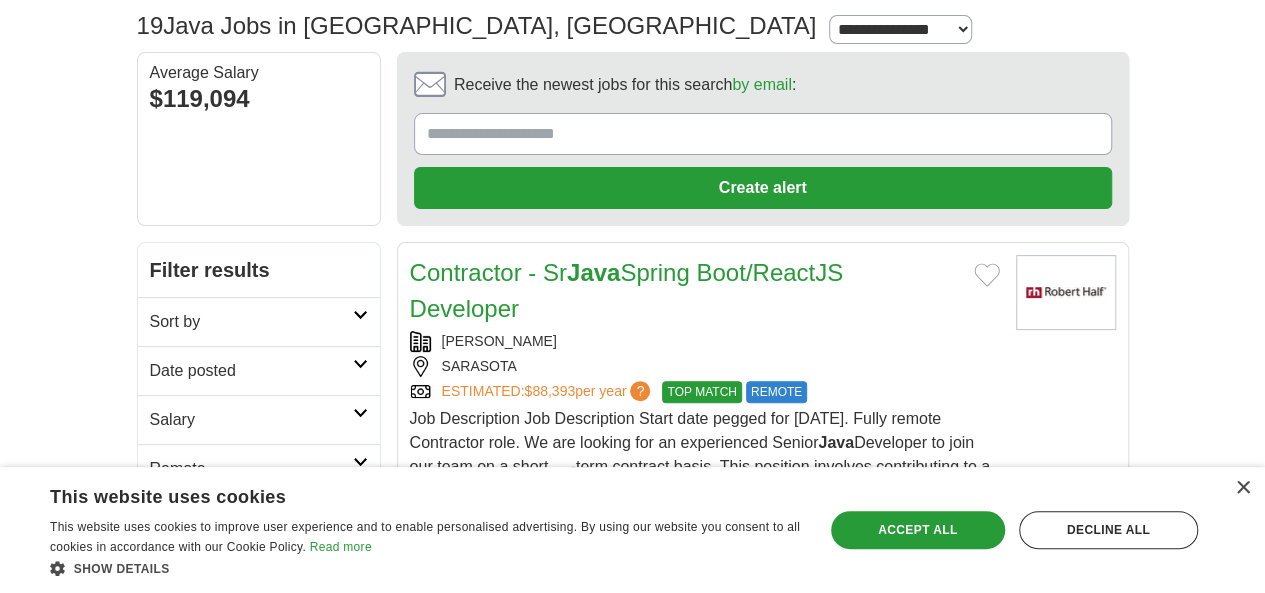 scroll, scrollTop: 137, scrollLeft: 0, axis: vertical 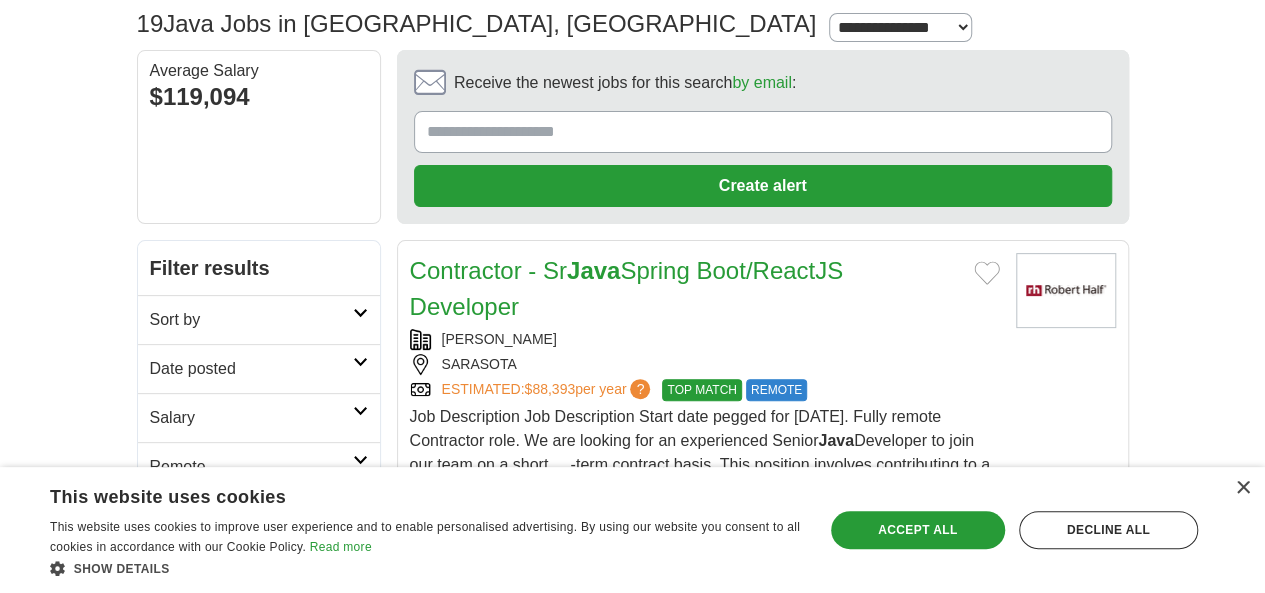 type 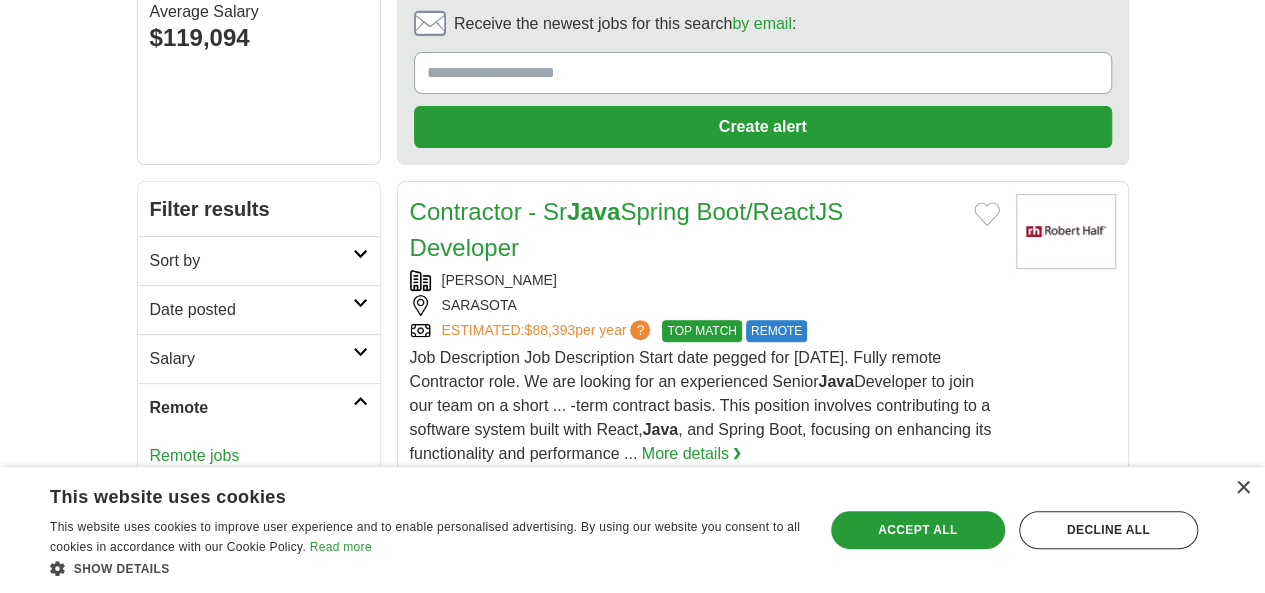 scroll, scrollTop: 197, scrollLeft: 0, axis: vertical 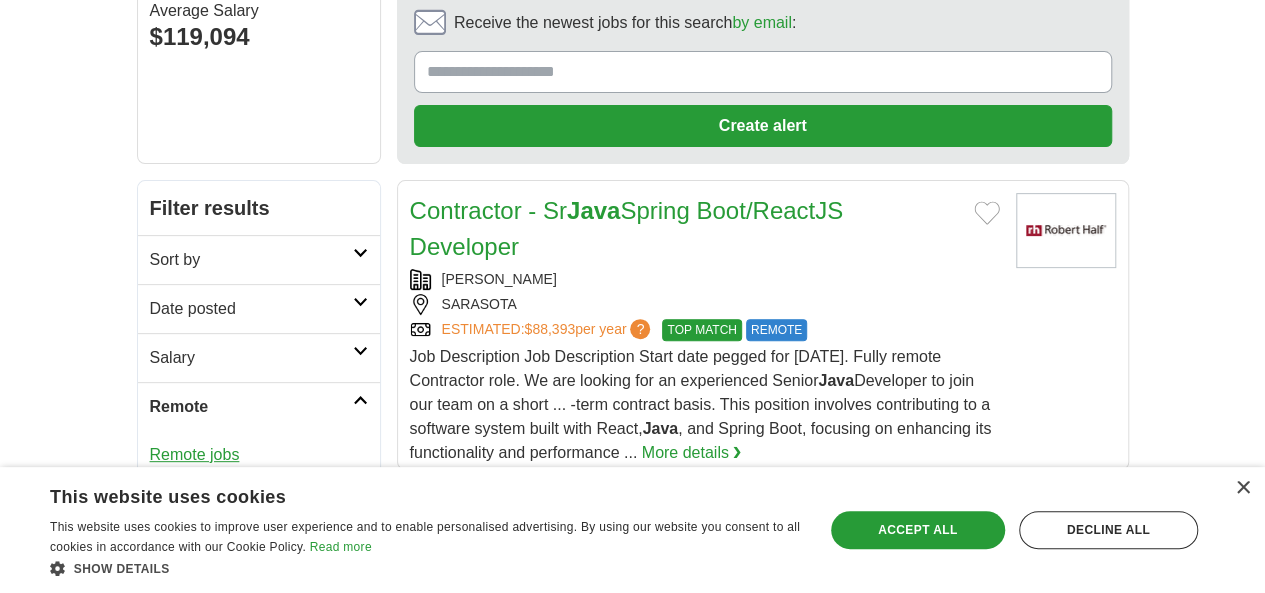 click on "Remote jobs" at bounding box center [195, 454] 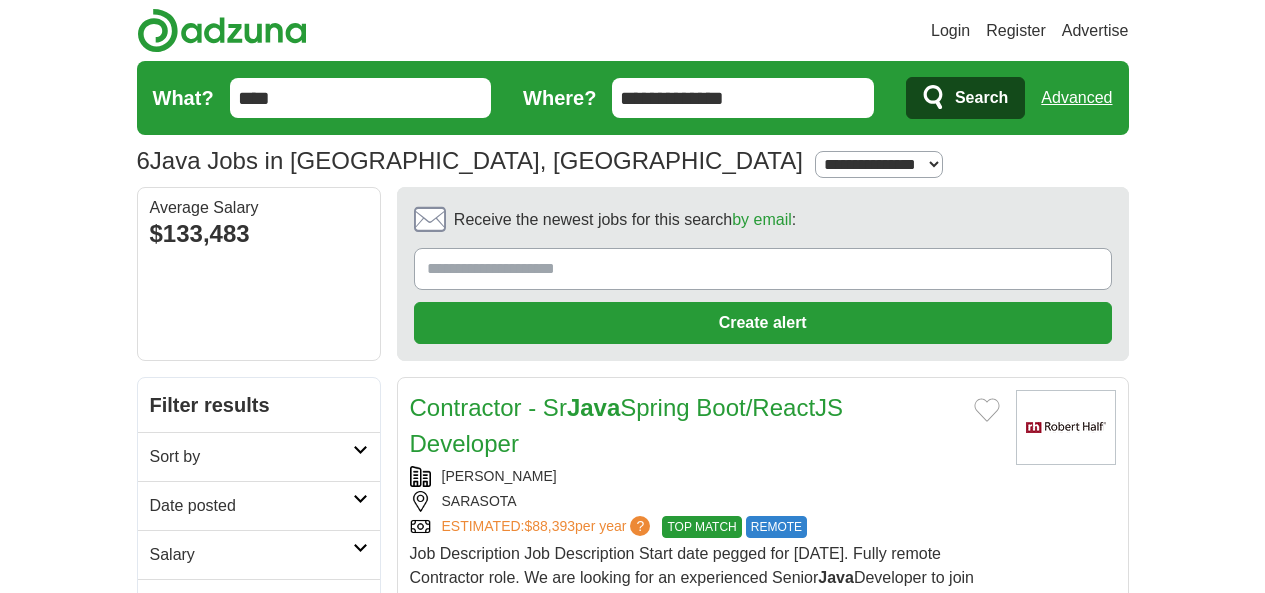 scroll, scrollTop: 0, scrollLeft: 0, axis: both 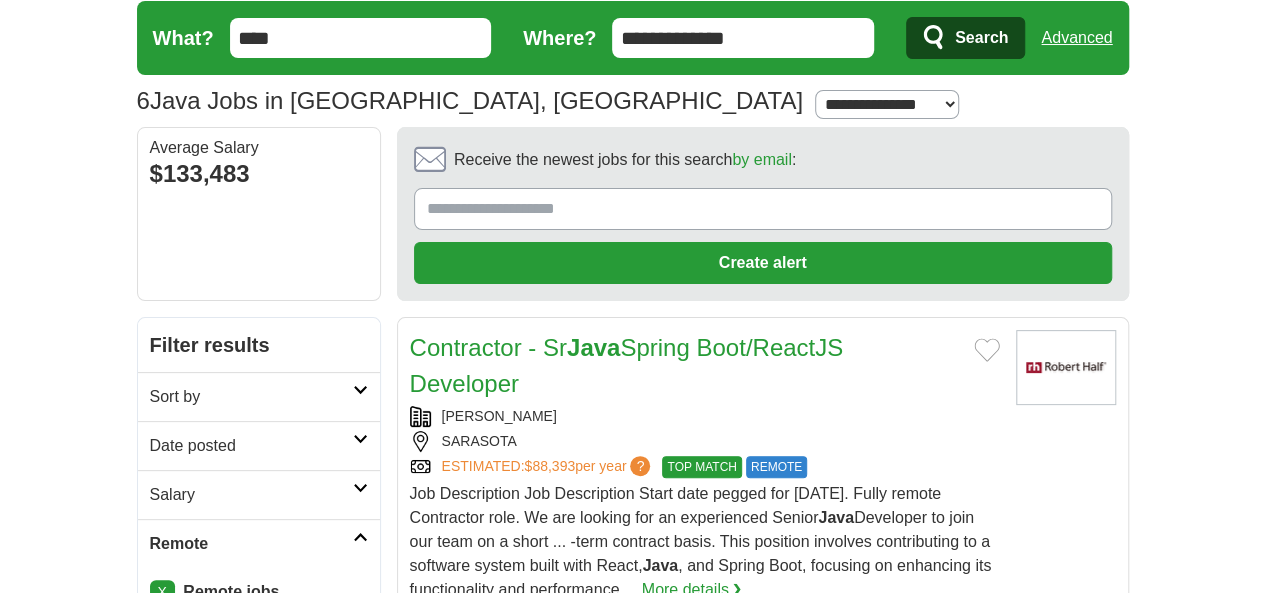 click on "Date posted" at bounding box center [251, 446] 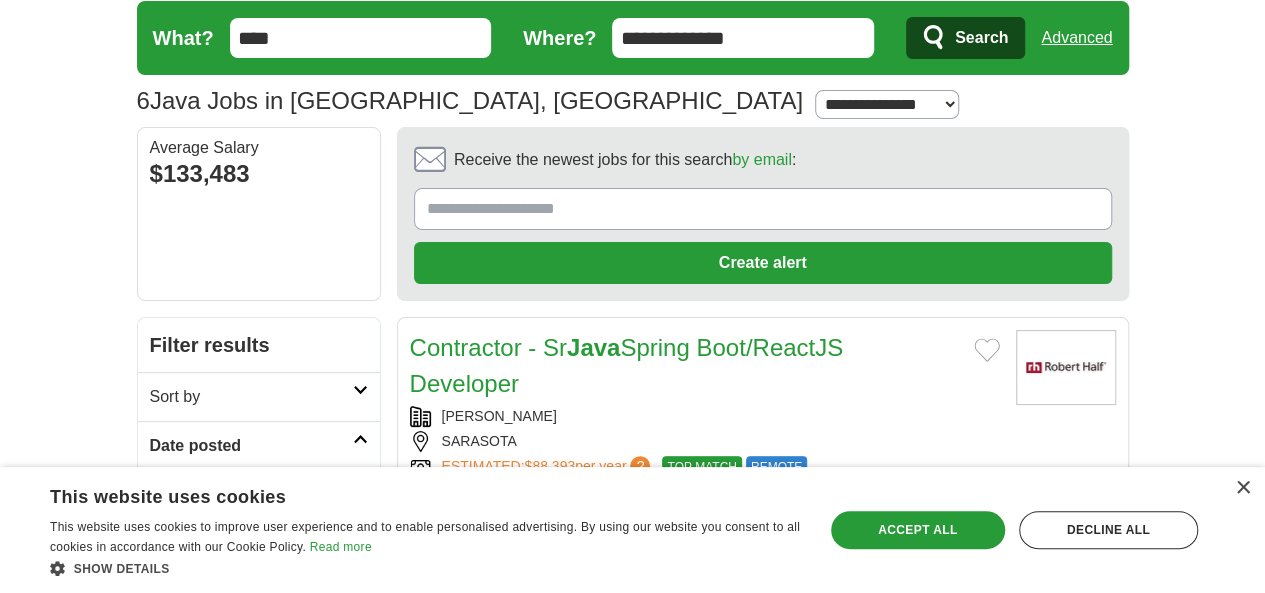 click on "Last 24 hours" at bounding box center [259, 494] 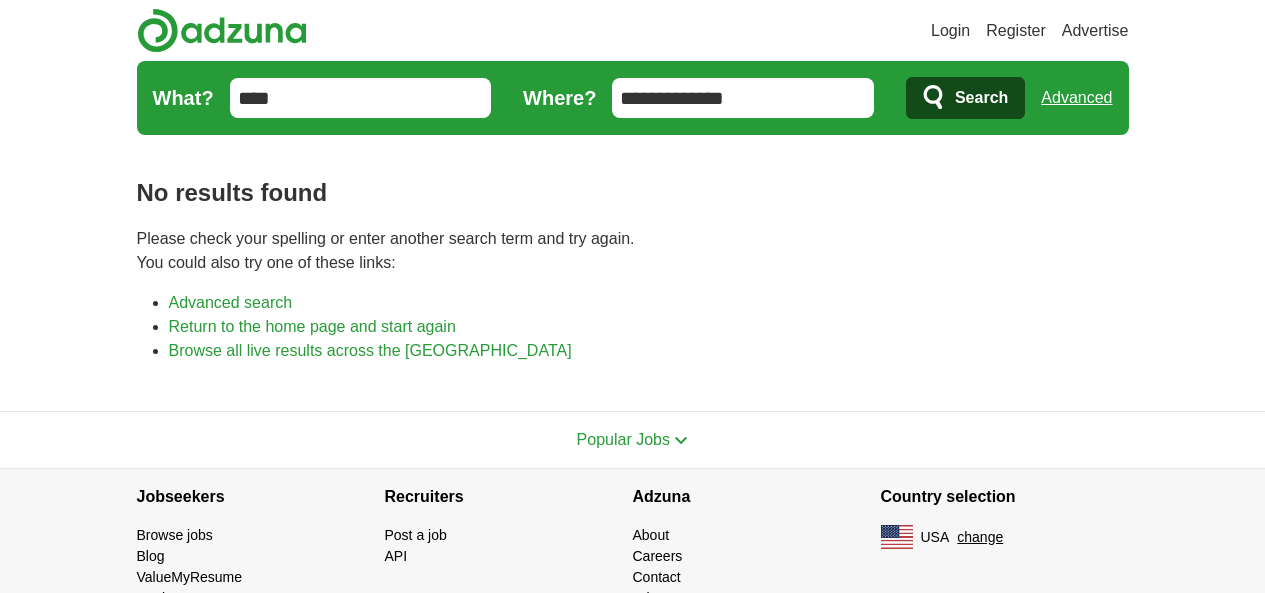 scroll, scrollTop: 0, scrollLeft: 0, axis: both 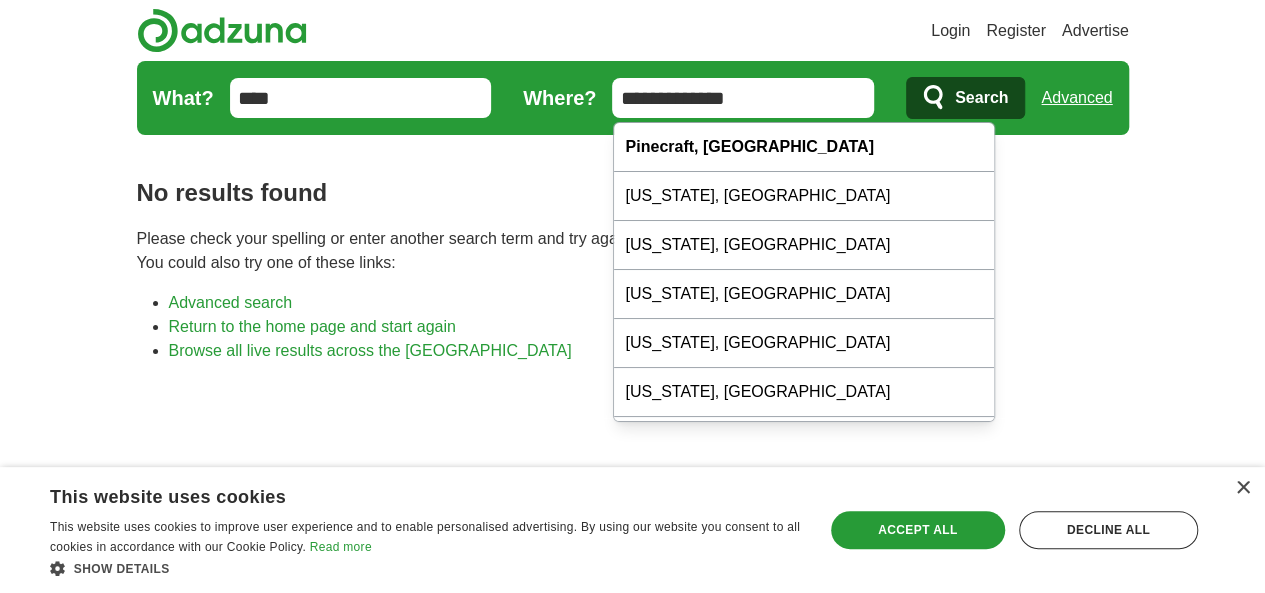 drag, startPoint x: 838, startPoint y: 86, endPoint x: 600, endPoint y: 103, distance: 238.60637 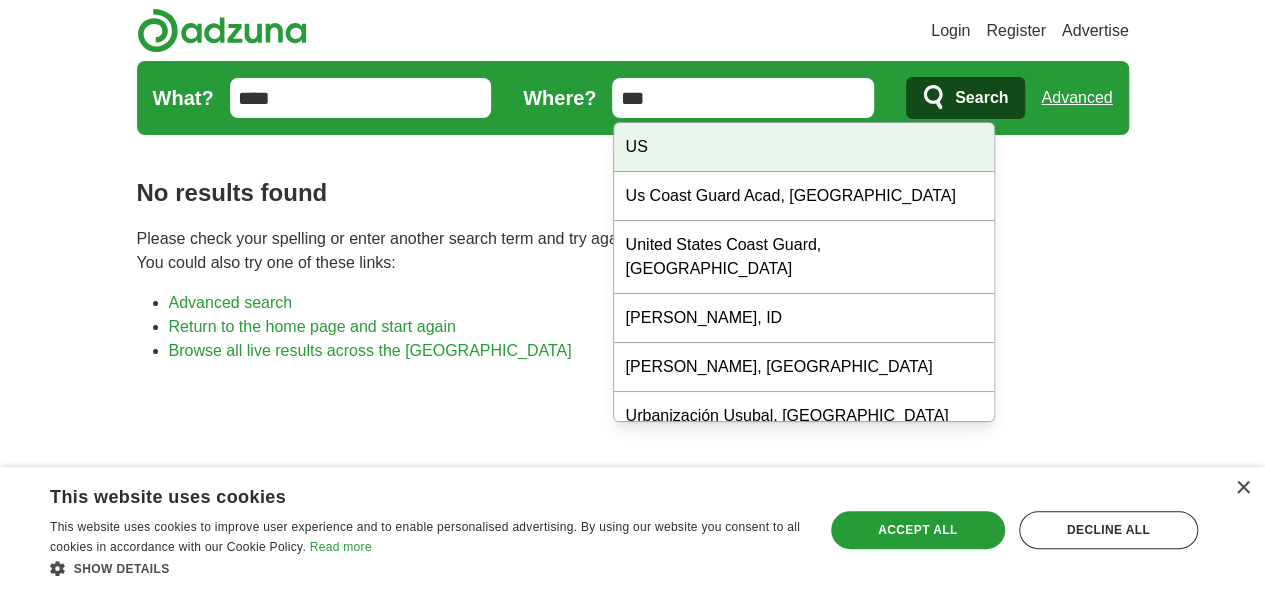 click on "Login
Register
Advertise
job, company, title
Salary
Salary
Select a salary range
Salary from
from $10,000
from $20,000
from $40,000
from $60,000
from $80,000
from $100,000
per year" at bounding box center [632, 534] 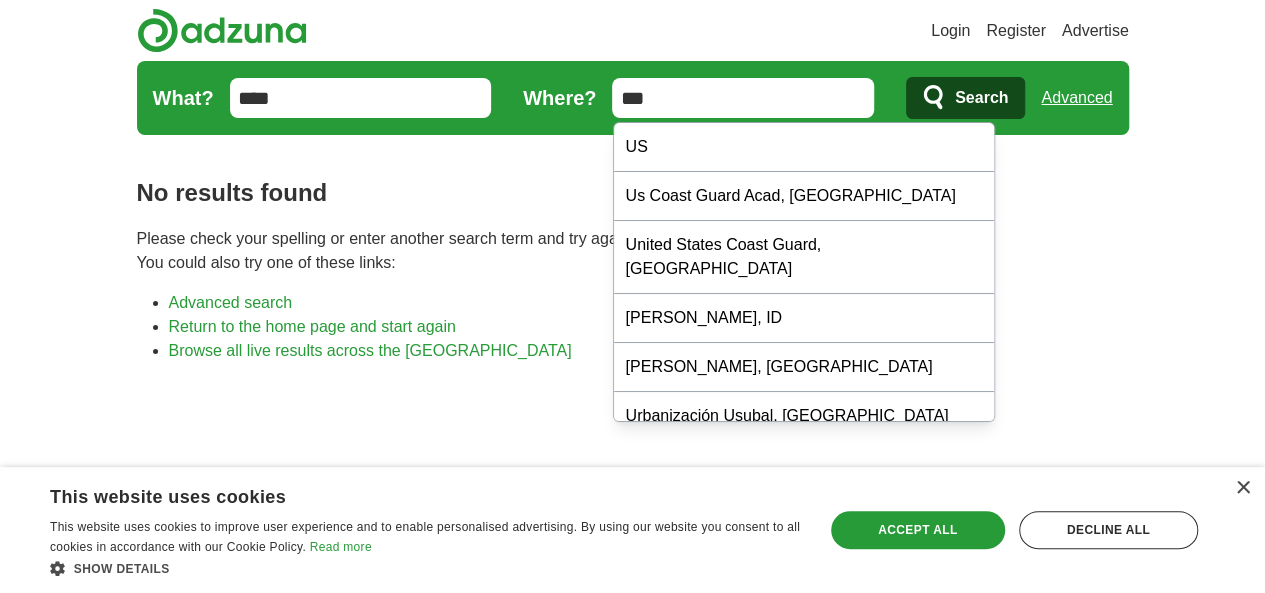 click on "***" at bounding box center (743, 98) 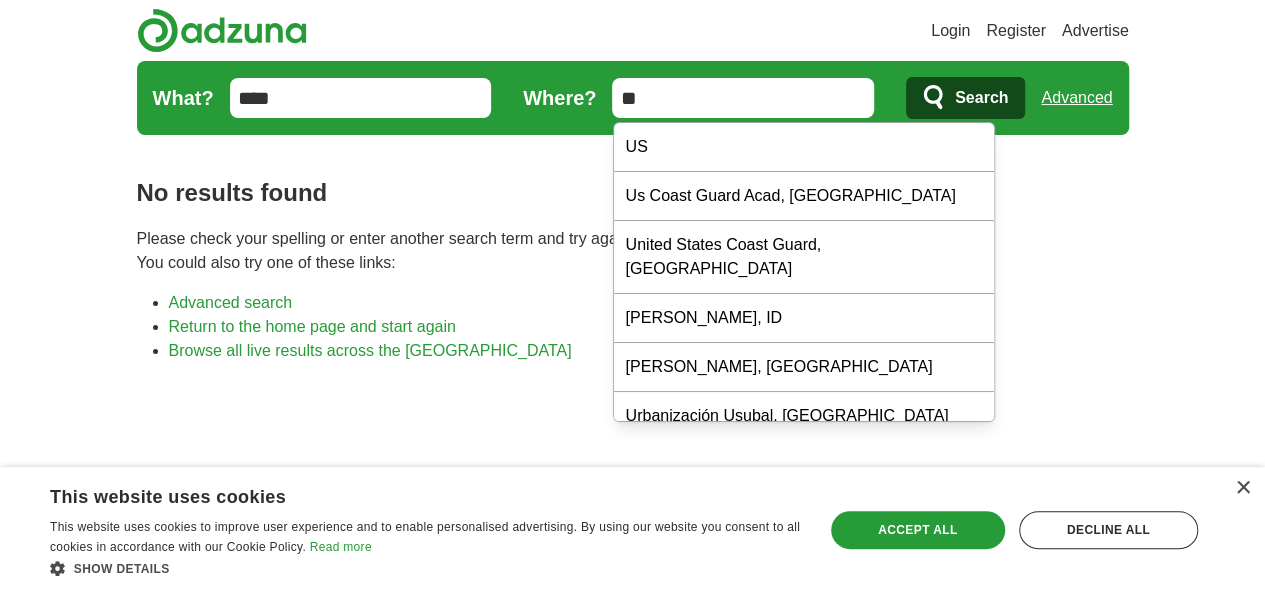 type on "**" 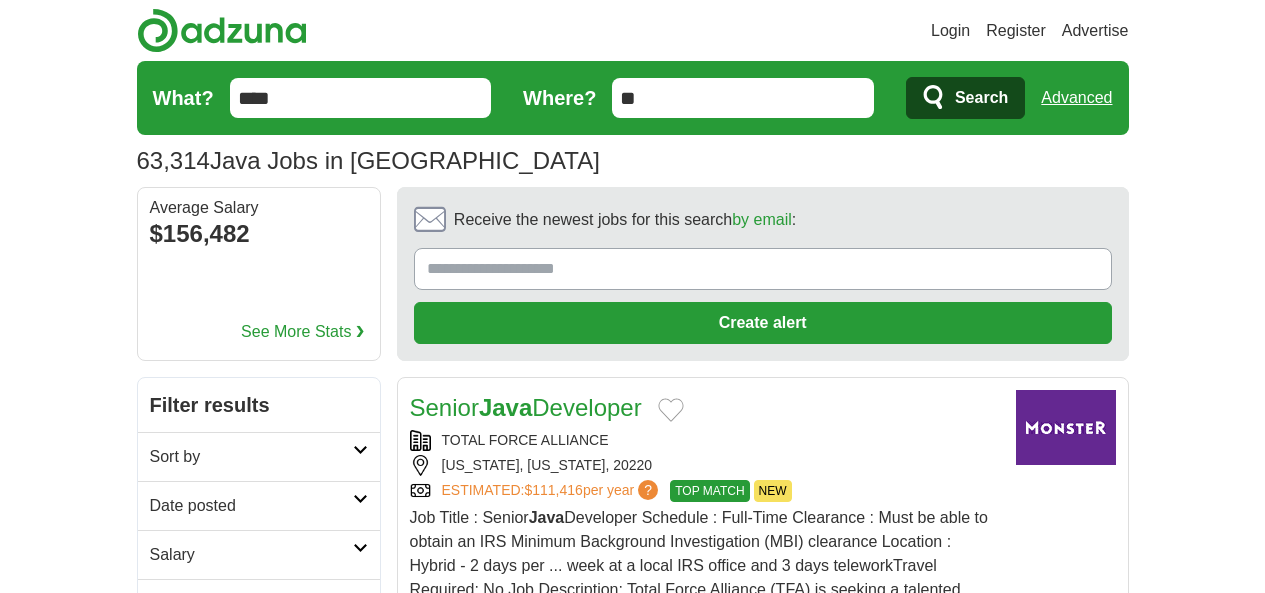 scroll, scrollTop: 0, scrollLeft: 0, axis: both 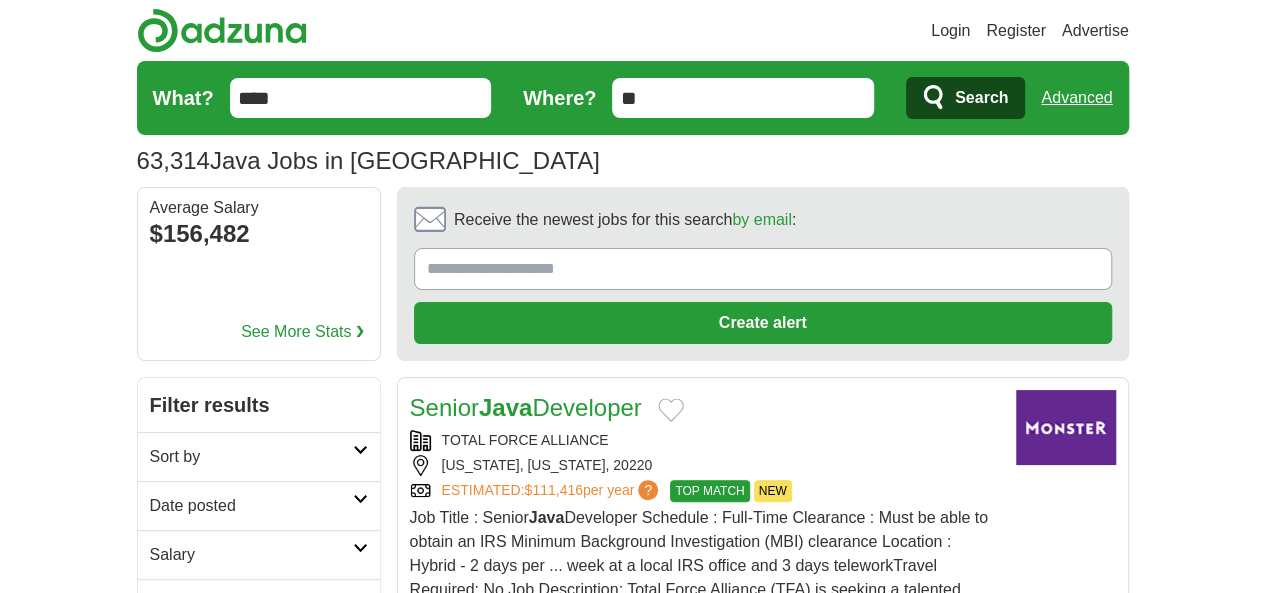 click on "Sort by" at bounding box center (251, 457) 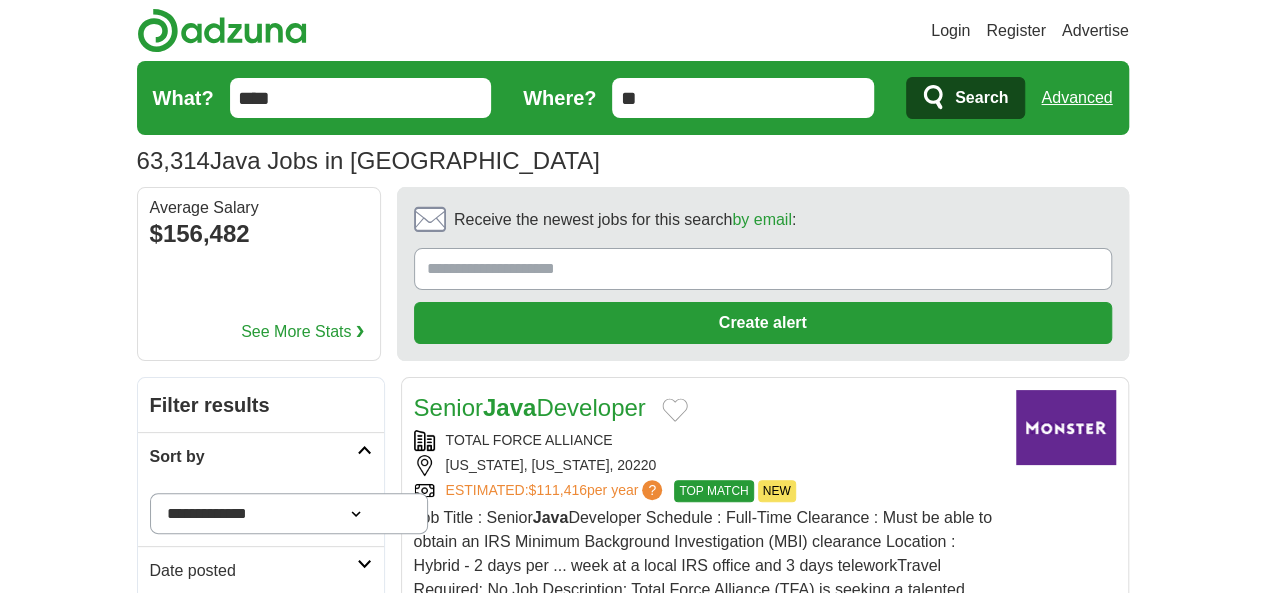 click on "Sort by" at bounding box center (253, 457) 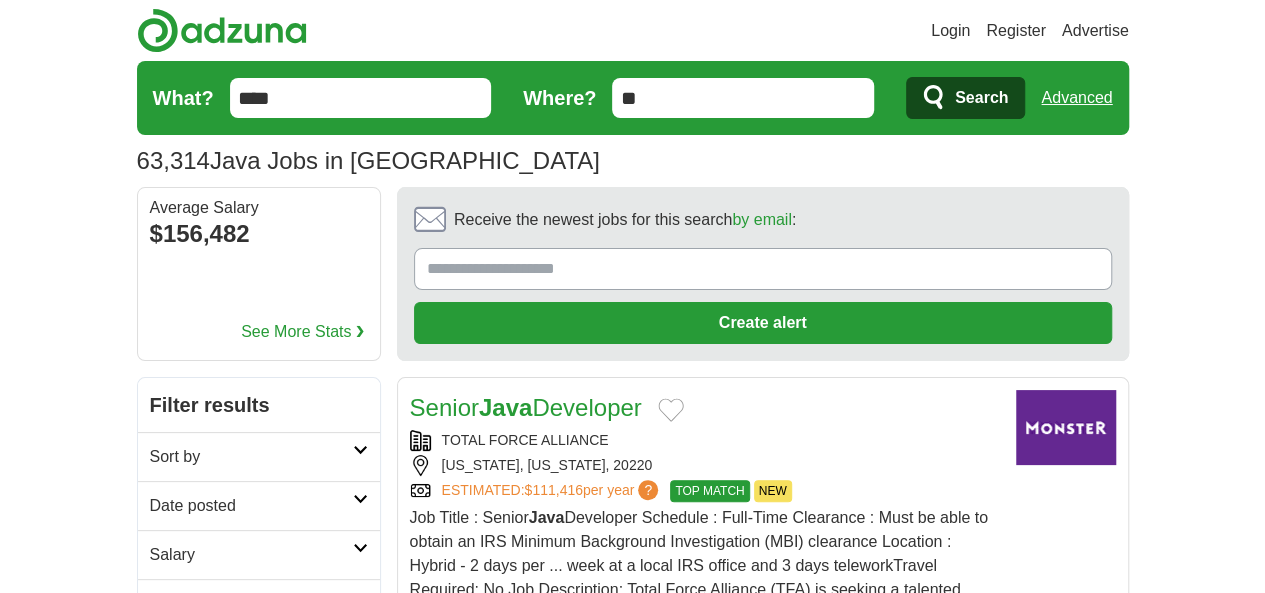 click on "Date posted" at bounding box center (251, 506) 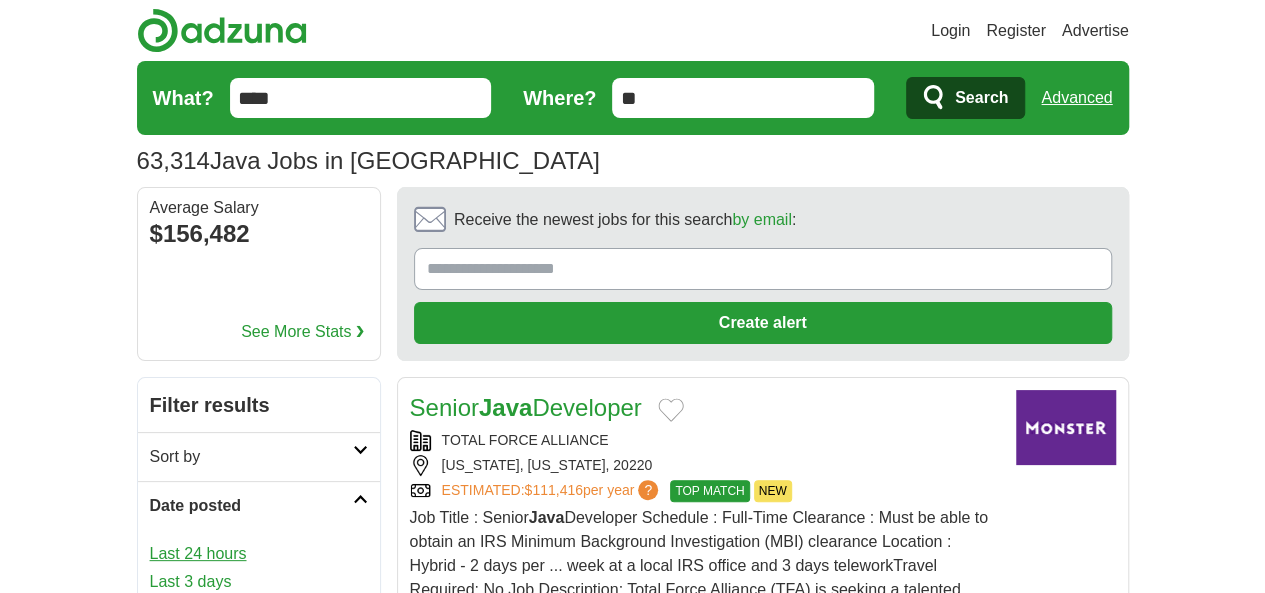 click on "Last 24 hours" at bounding box center [259, 554] 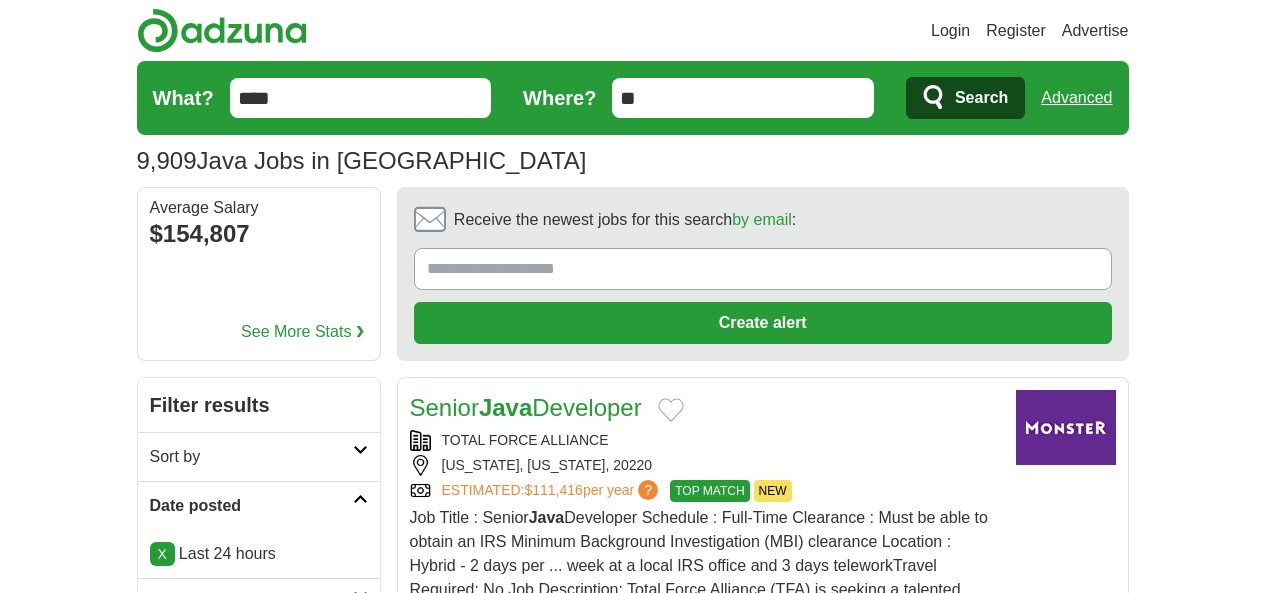 scroll, scrollTop: 0, scrollLeft: 0, axis: both 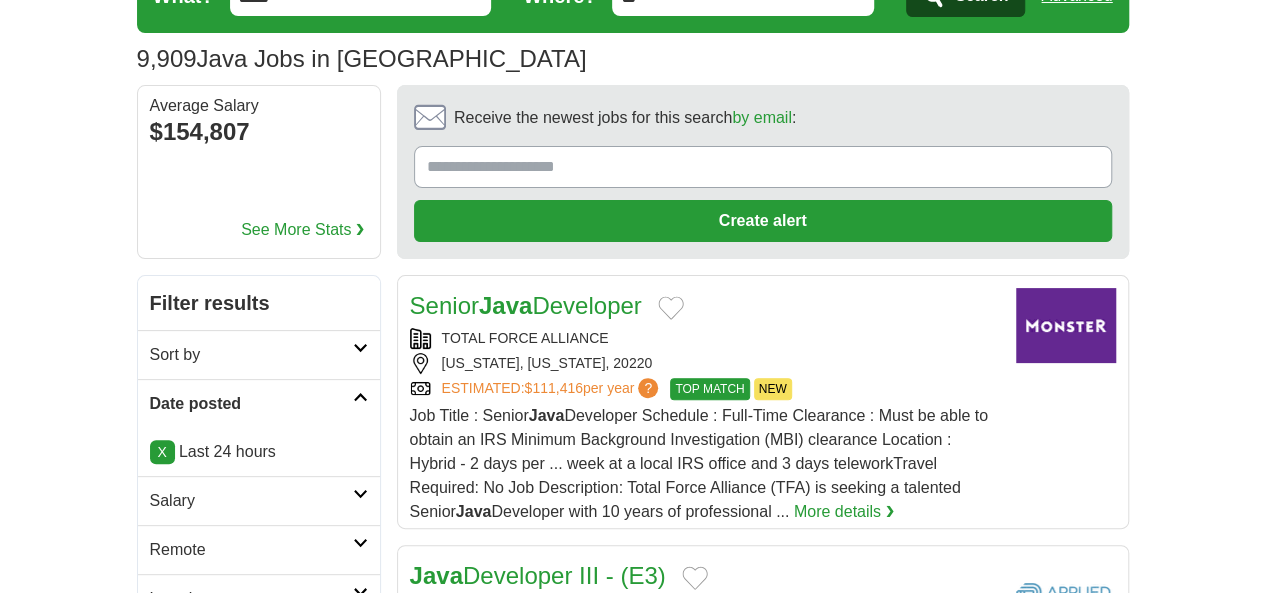 click on "Salary" at bounding box center [251, 501] 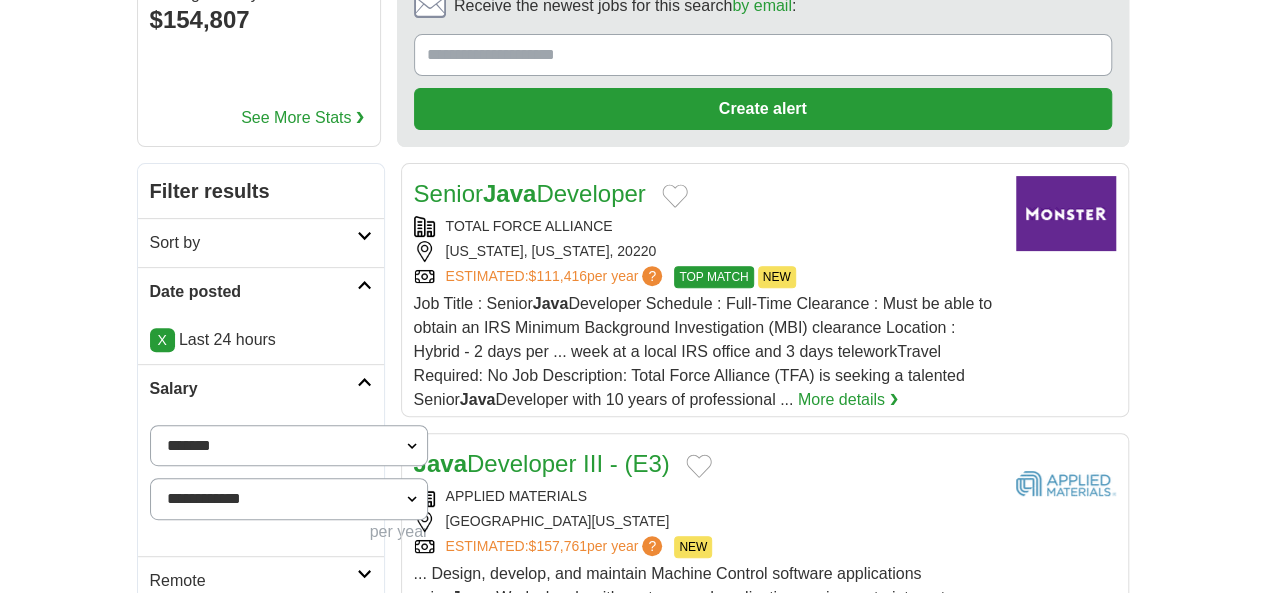 scroll, scrollTop: 215, scrollLeft: 0, axis: vertical 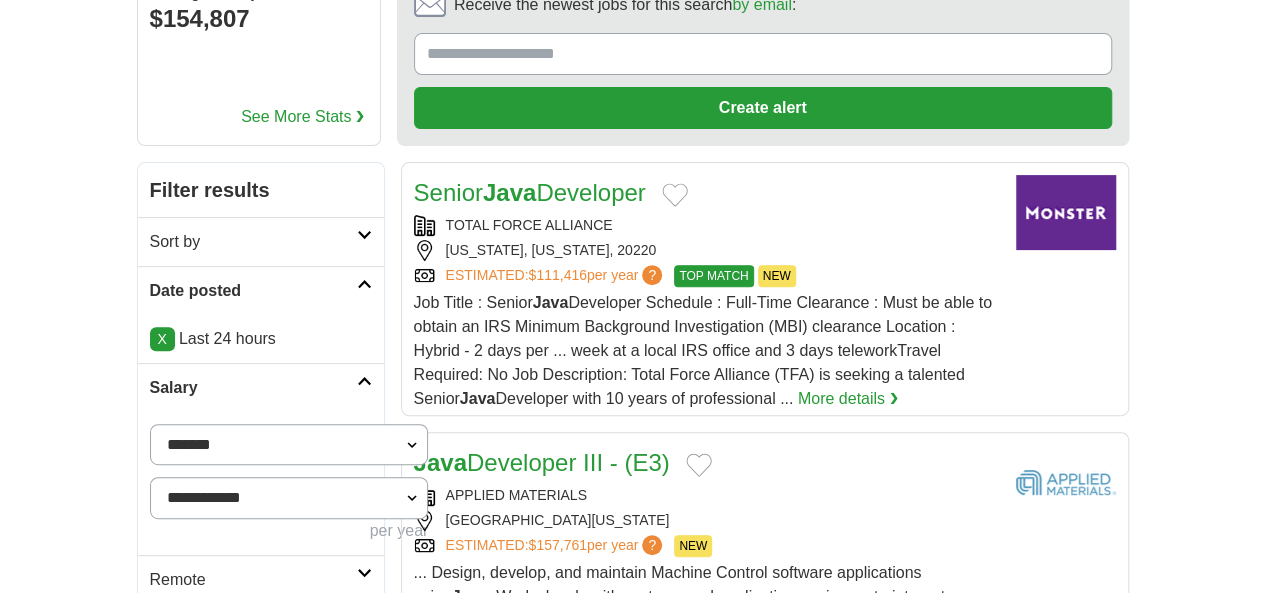 click on "**********" at bounding box center [289, 444] 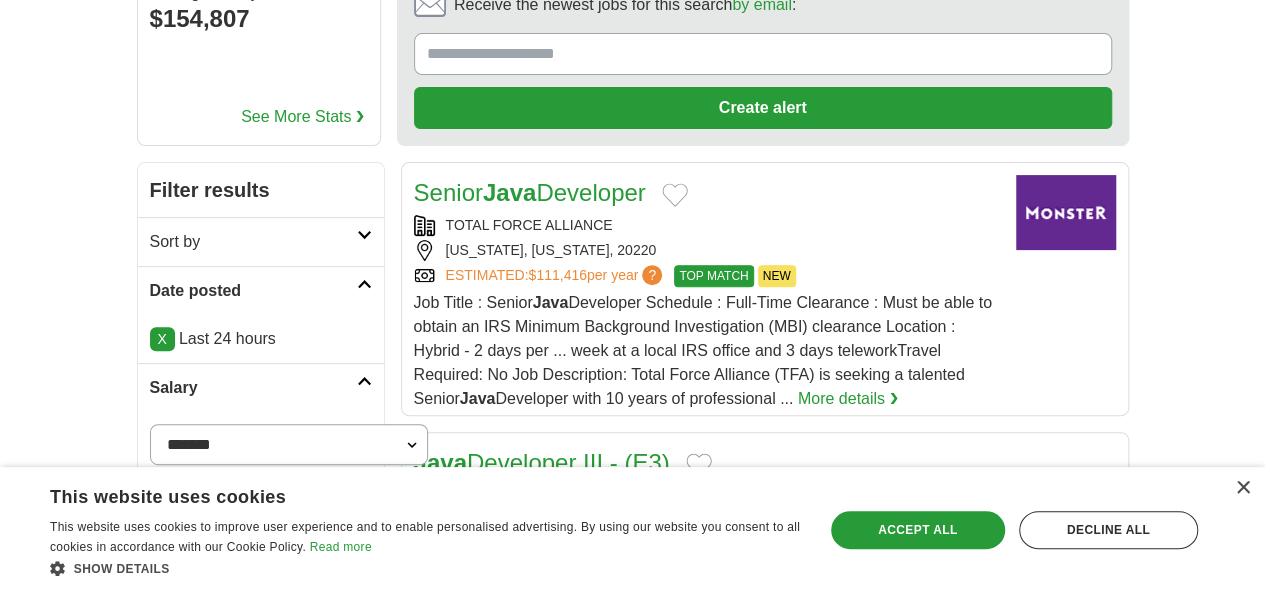 select on "******" 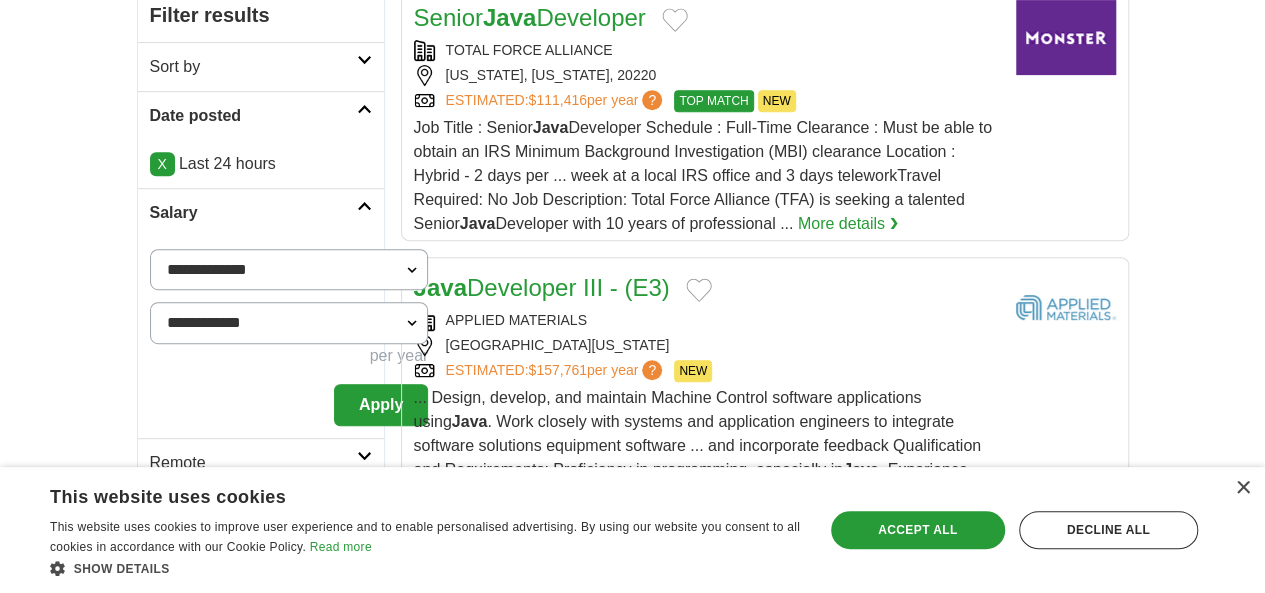 scroll, scrollTop: 401, scrollLeft: 0, axis: vertical 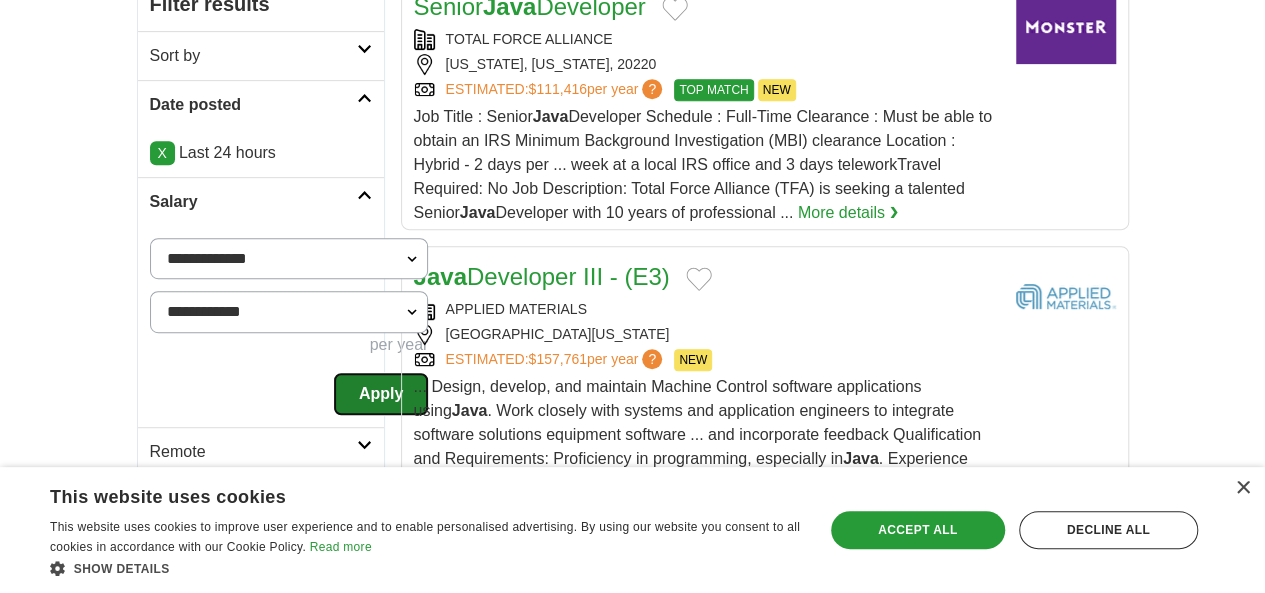 click on "Apply" at bounding box center (381, 394) 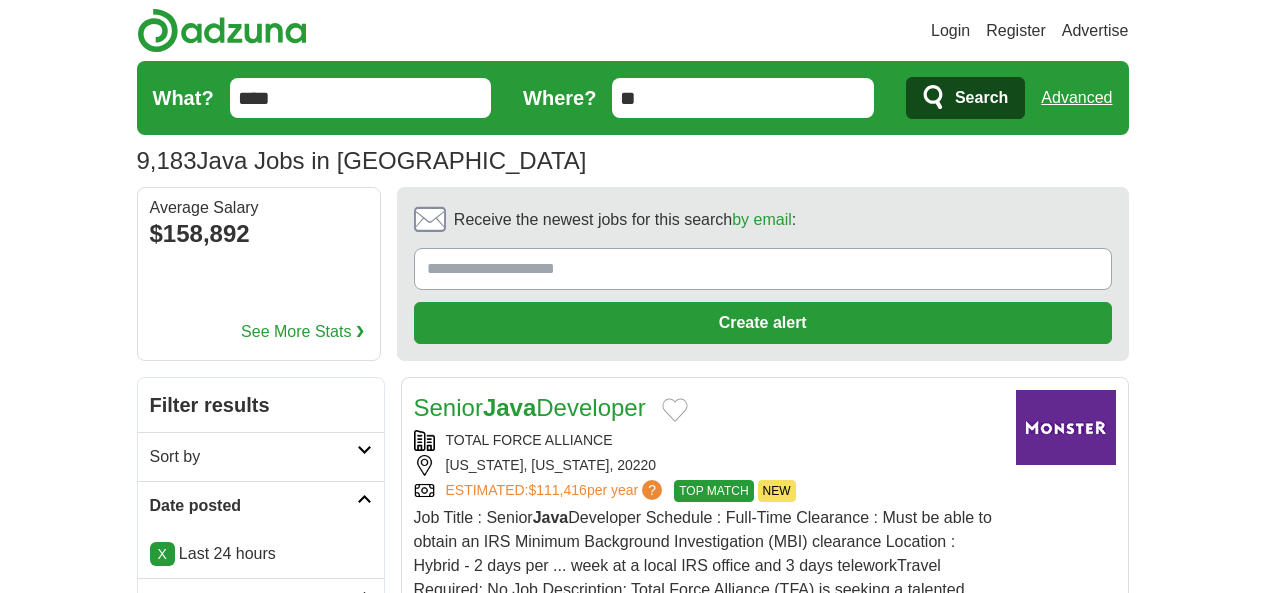 scroll, scrollTop: 0, scrollLeft: 0, axis: both 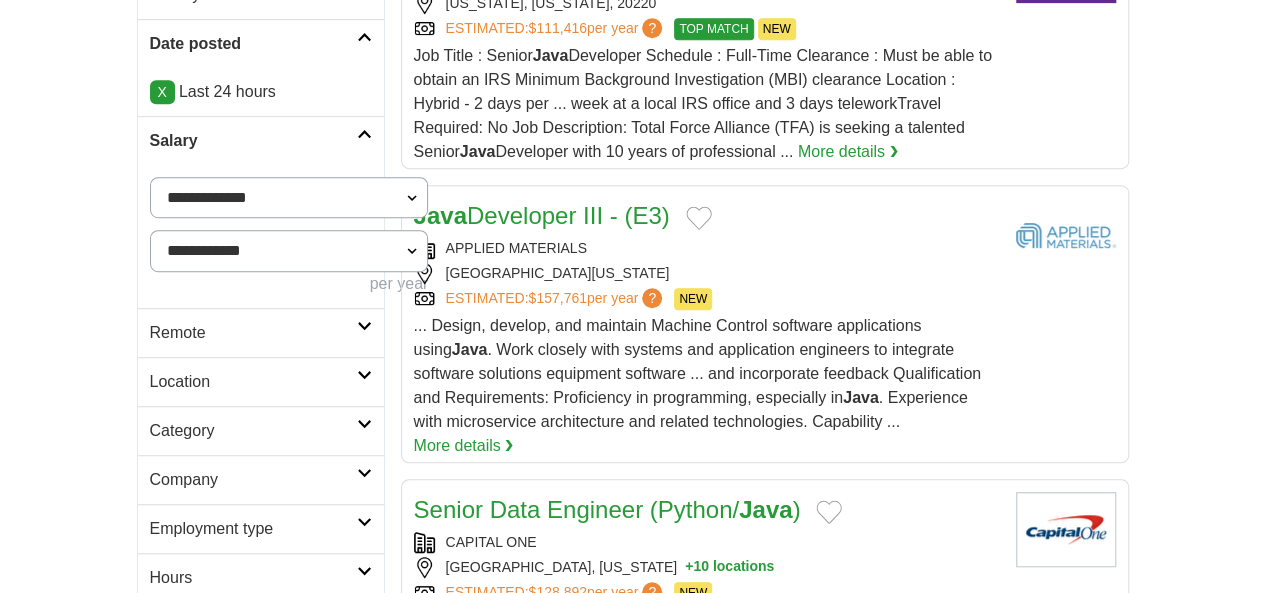 click on "Remote" at bounding box center [261, 332] 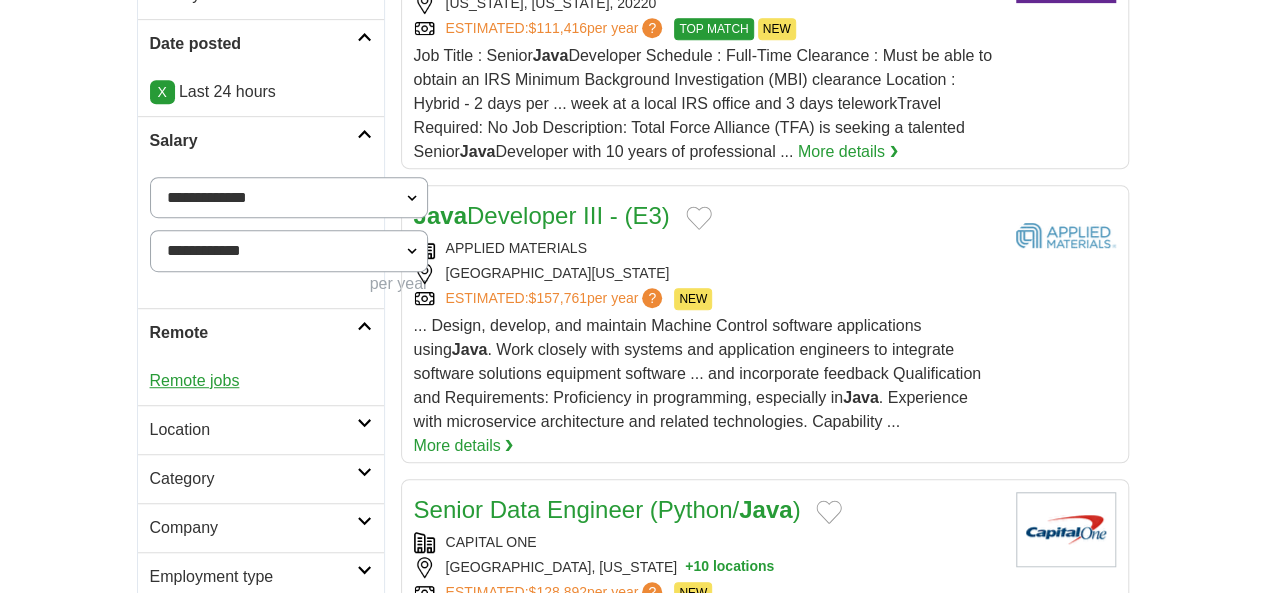 click on "Remote jobs" at bounding box center (195, 380) 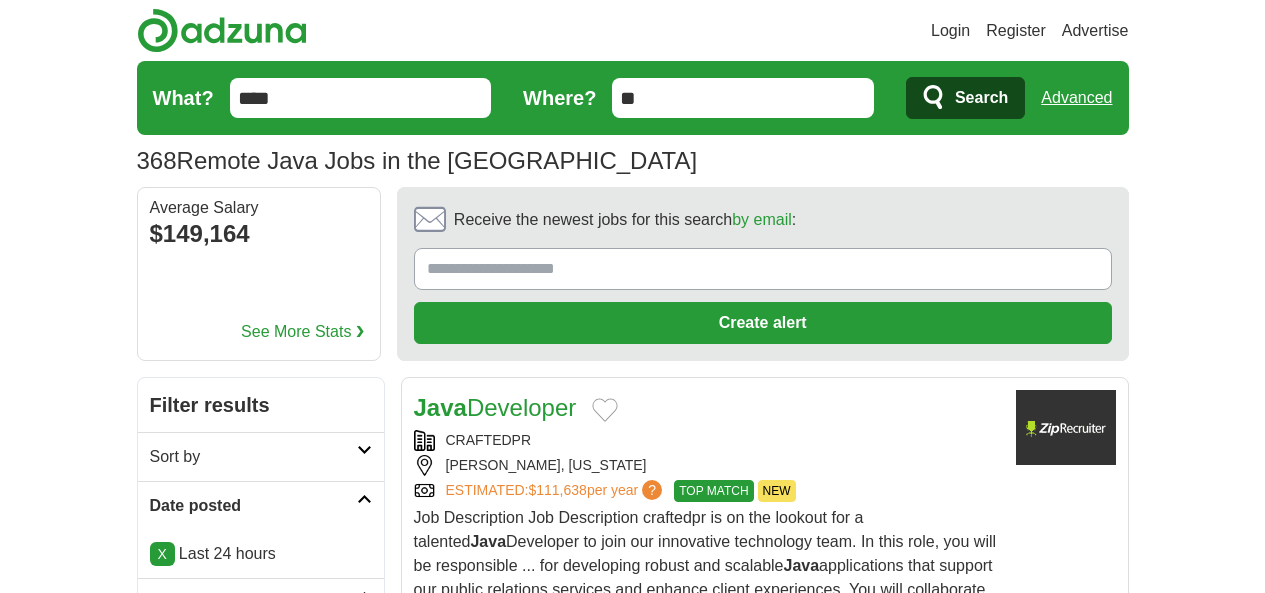 scroll, scrollTop: 0, scrollLeft: 0, axis: both 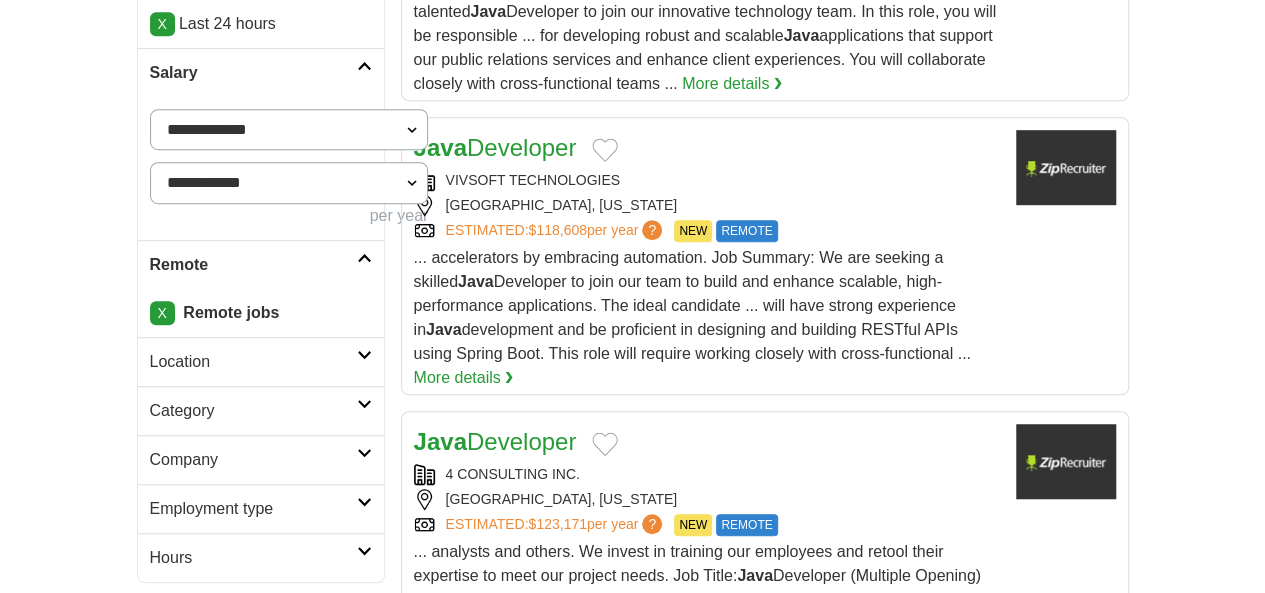 click on "Location" at bounding box center [253, 362] 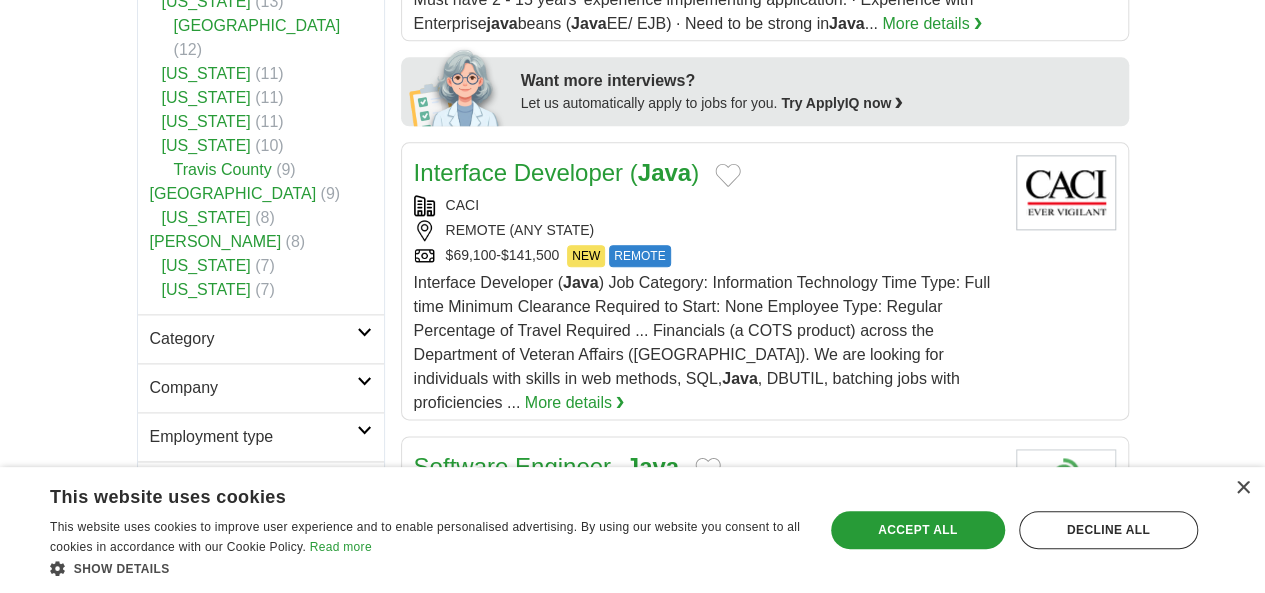 scroll, scrollTop: 1162, scrollLeft: 0, axis: vertical 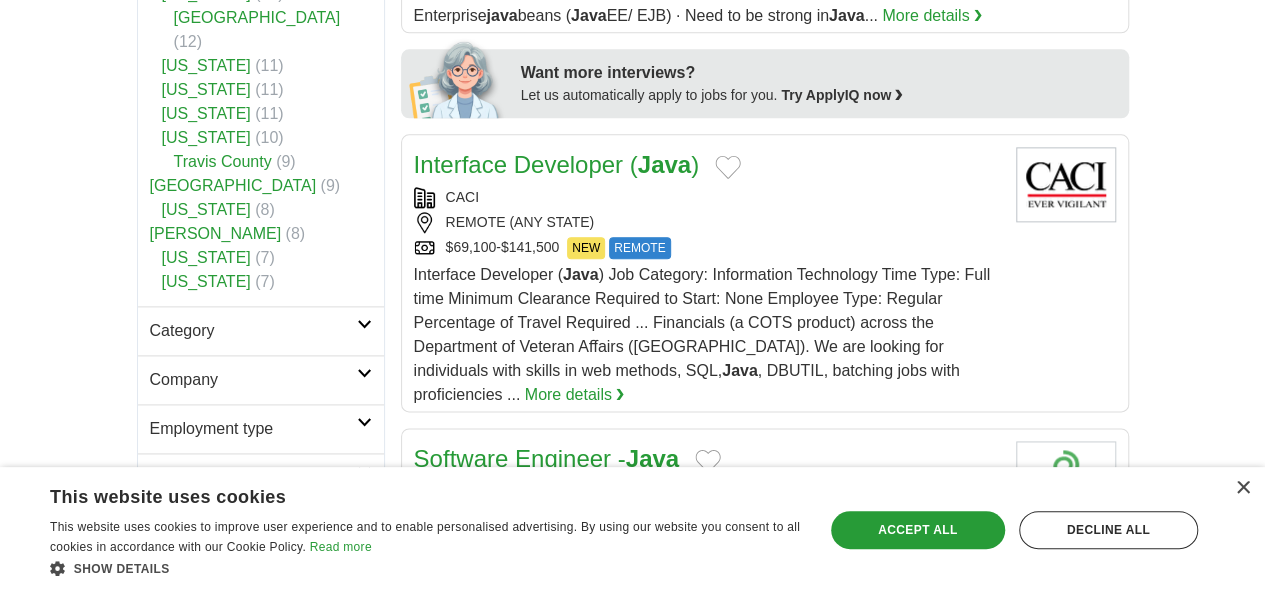 click on "Category" at bounding box center [253, 331] 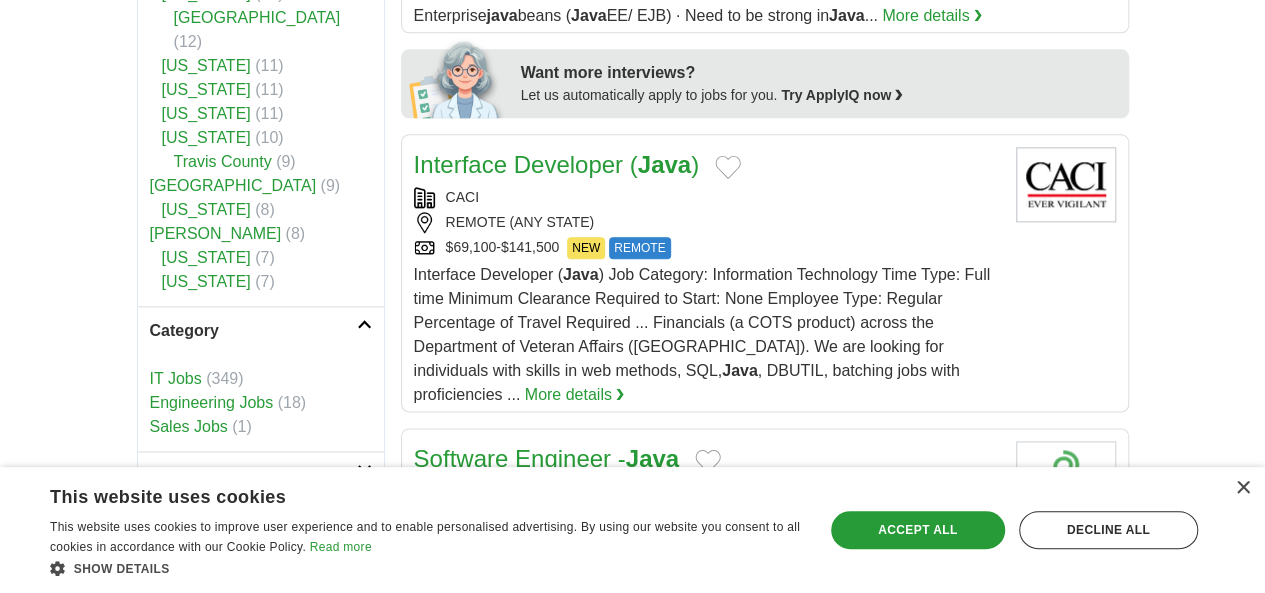 click on "Category" at bounding box center [253, 331] 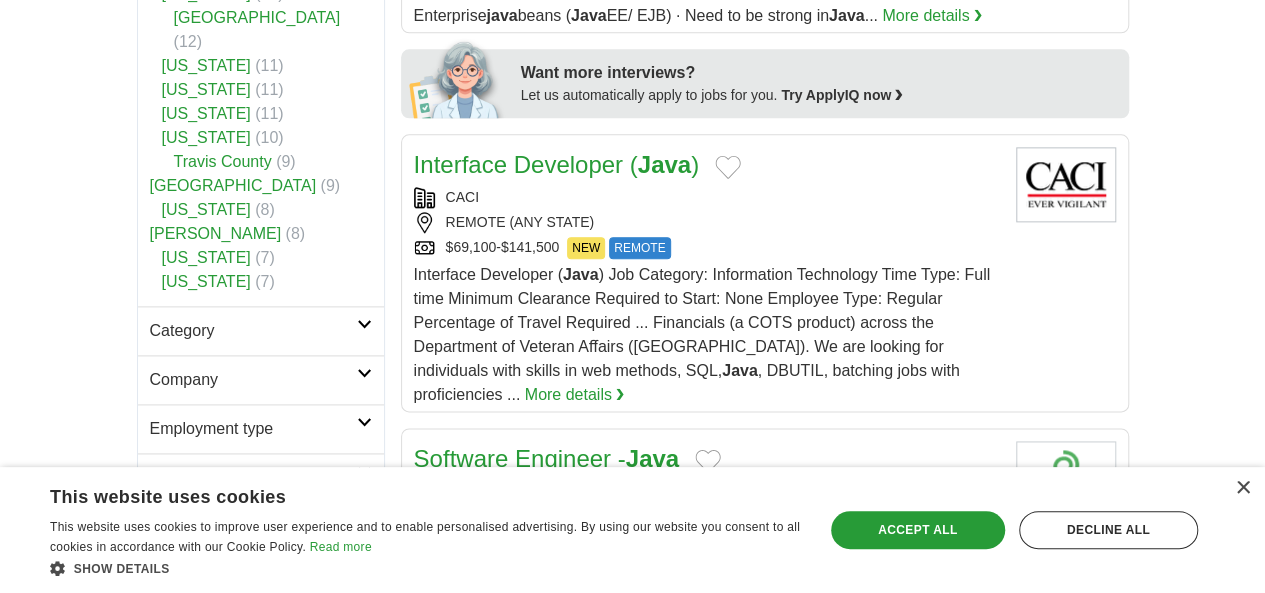 click on "Category" at bounding box center (253, 331) 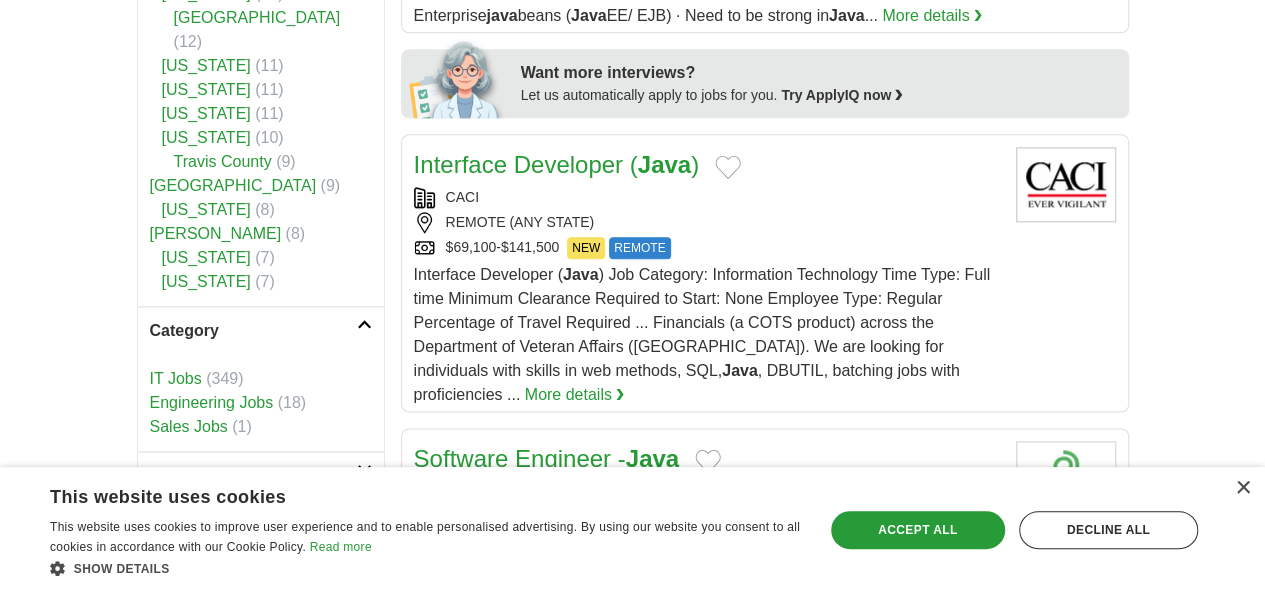 click on "Company" at bounding box center (261, 475) 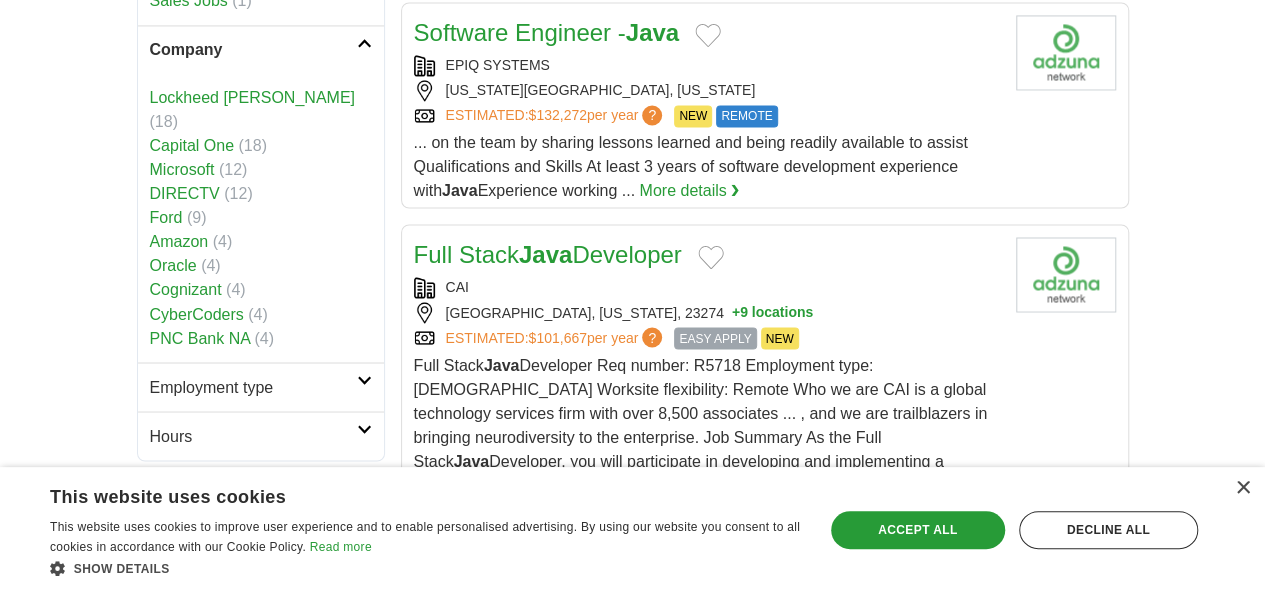 scroll, scrollTop: 1594, scrollLeft: 0, axis: vertical 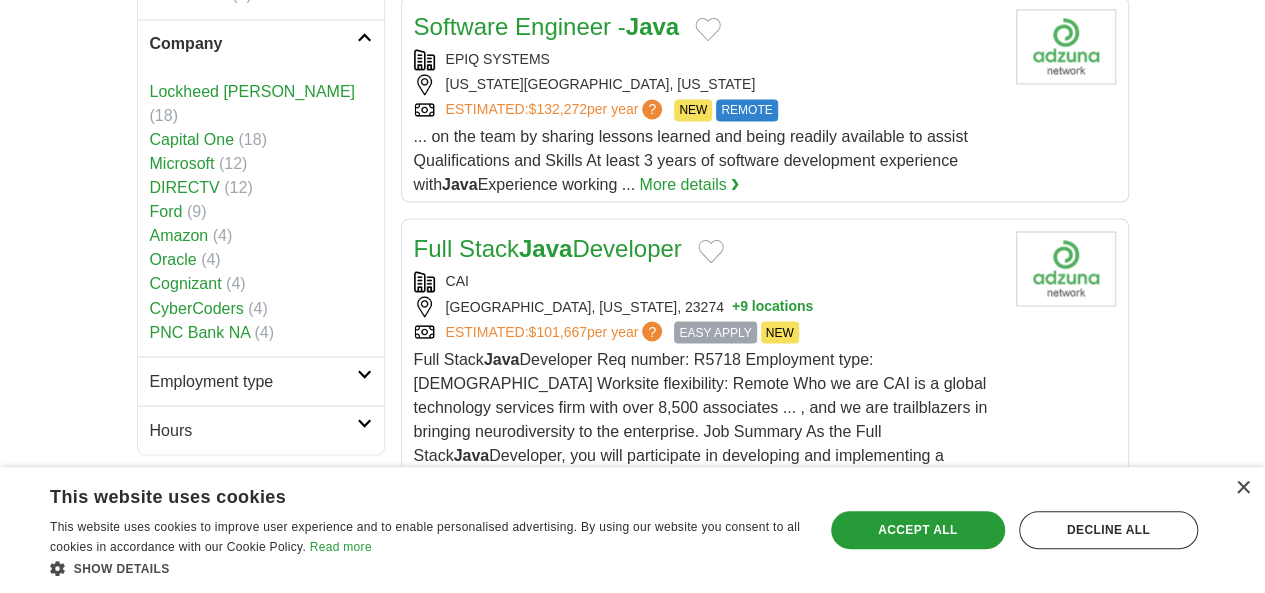 click on "Employment type" at bounding box center (253, 381) 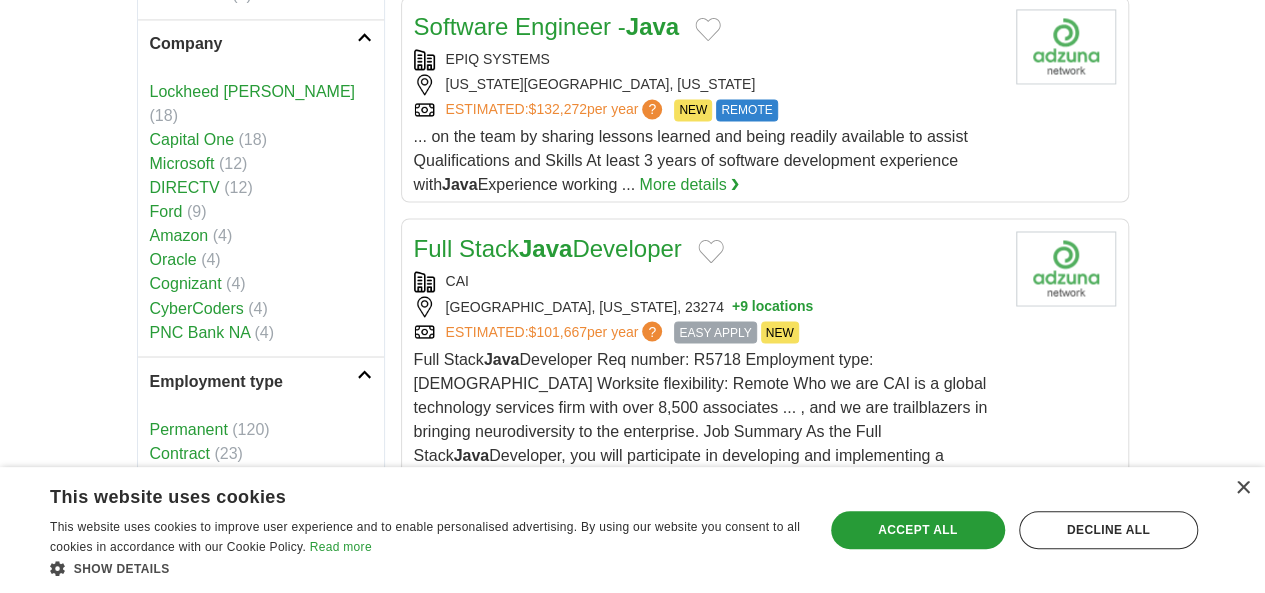 click on "Hours" at bounding box center [253, 502] 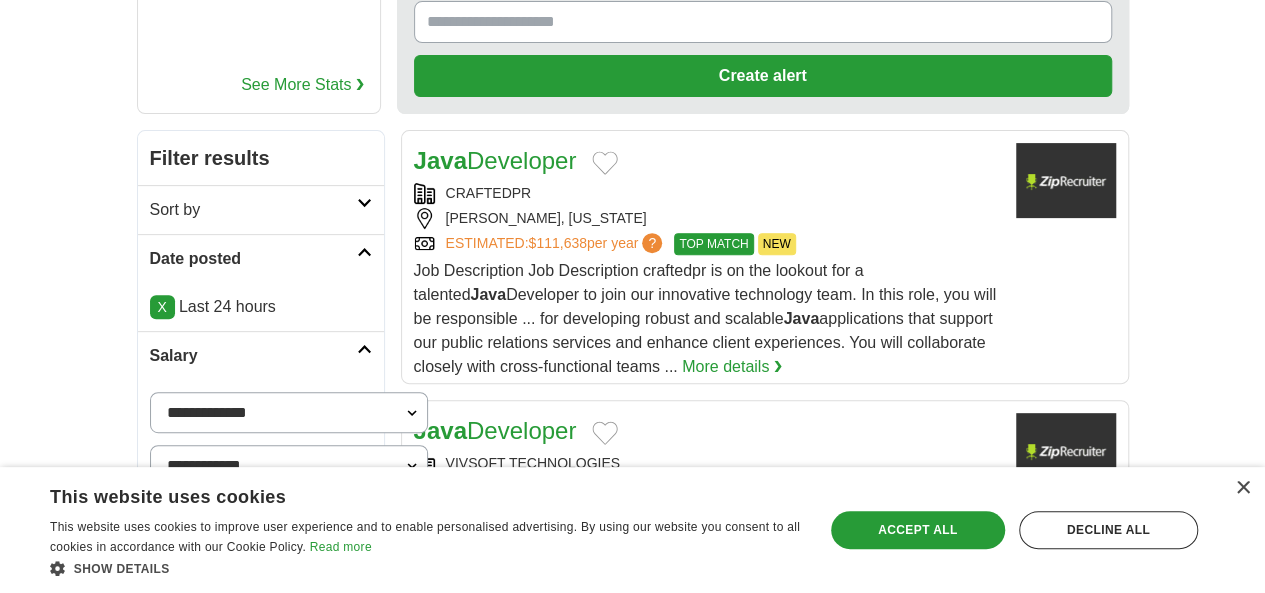 scroll, scrollTop: 0, scrollLeft: 0, axis: both 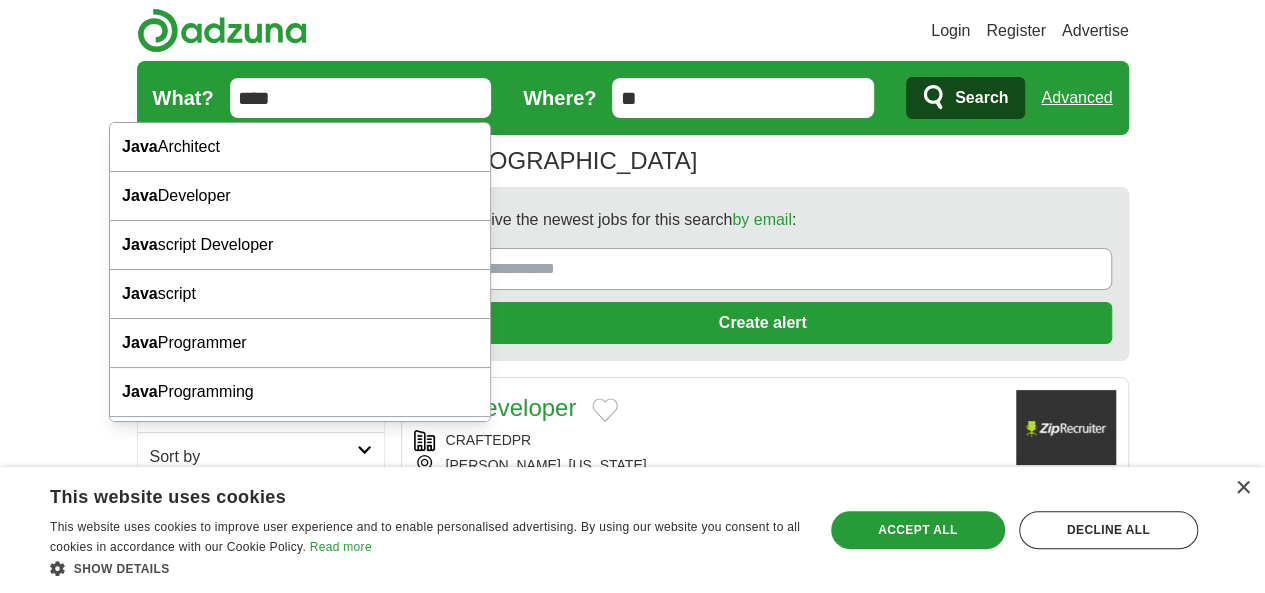 click on "****" at bounding box center [361, 98] 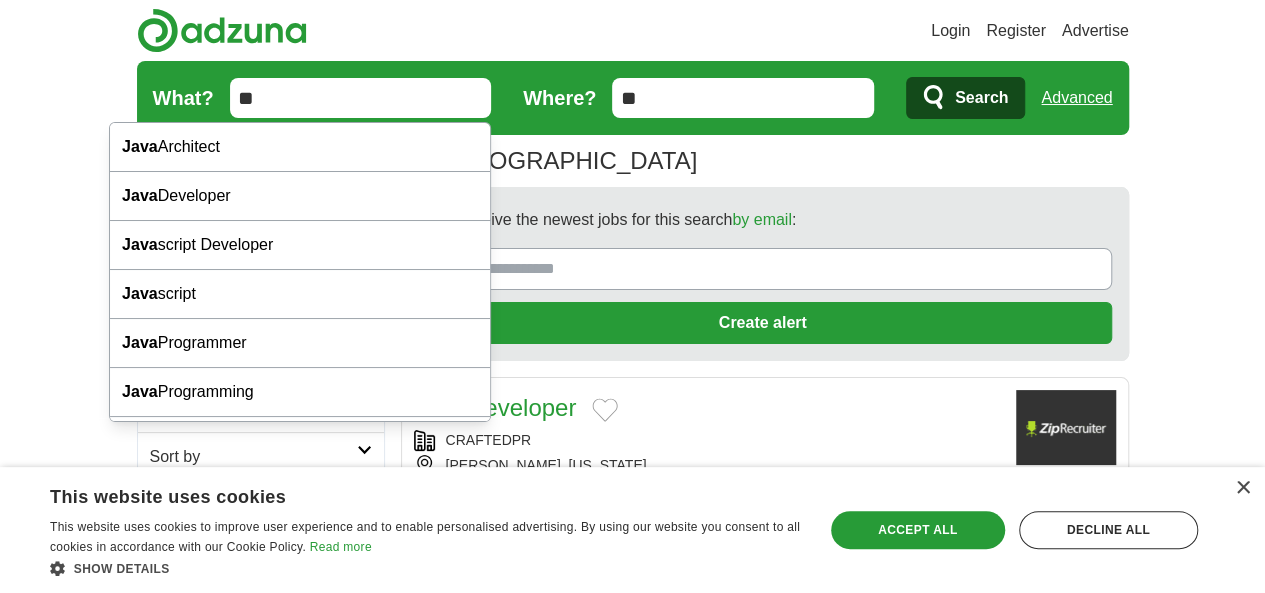 type on "*" 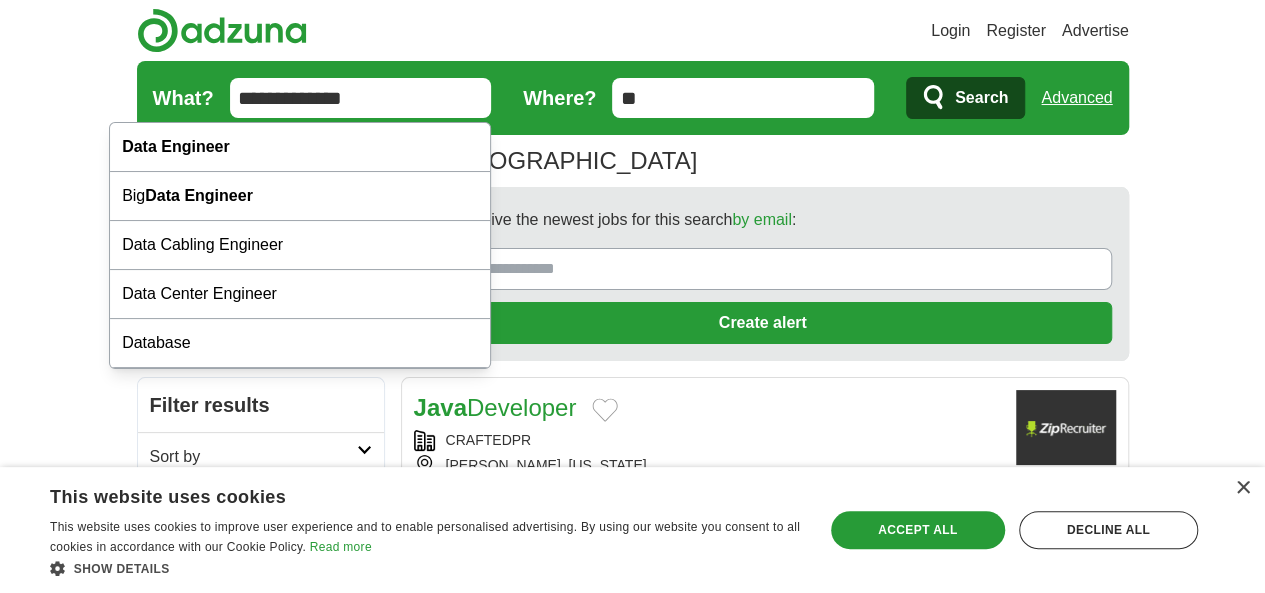 type on "**********" 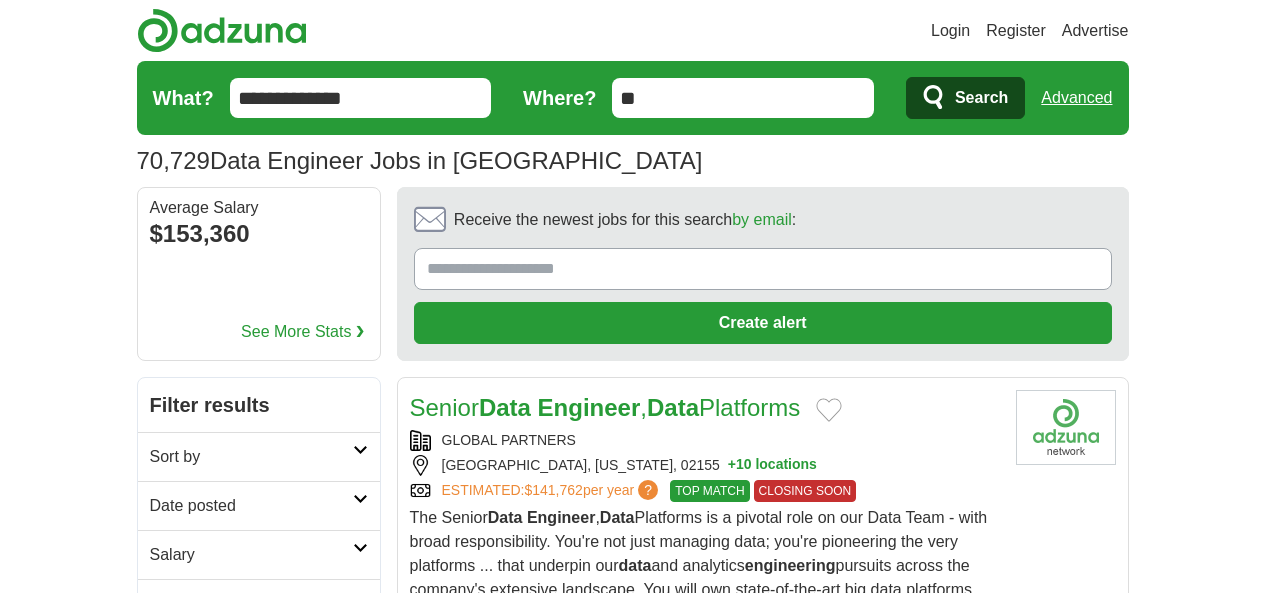 scroll, scrollTop: 0, scrollLeft: 0, axis: both 